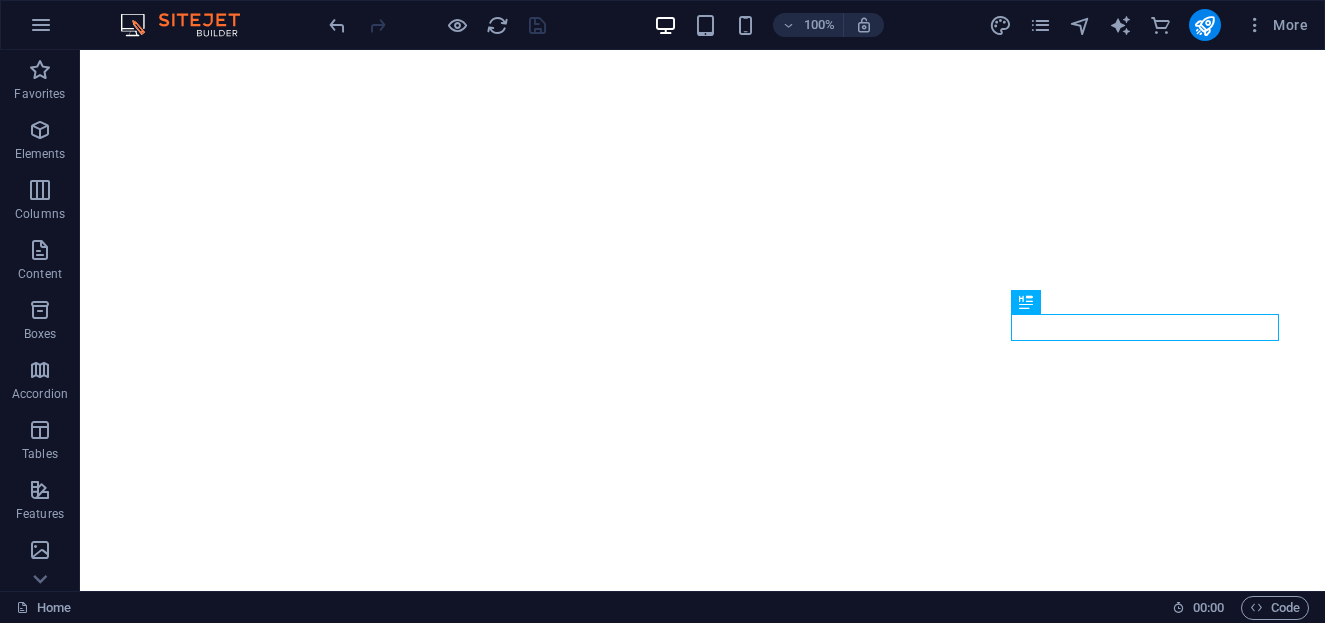 scroll, scrollTop: 0, scrollLeft: 0, axis: both 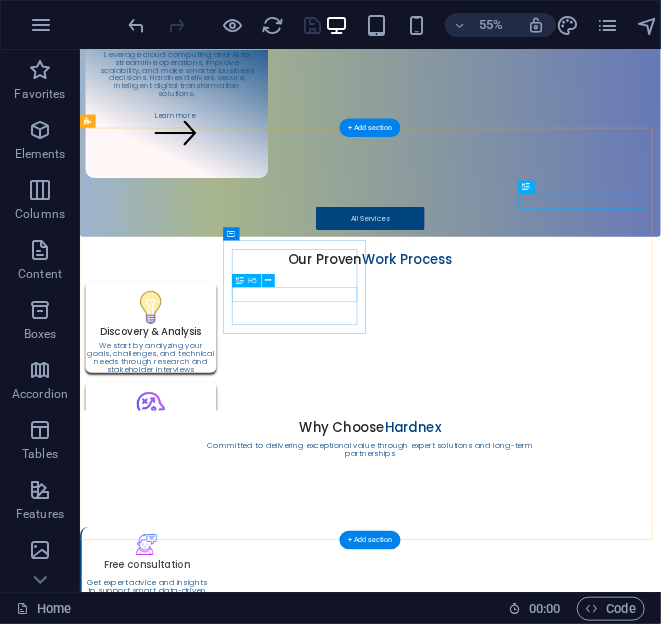 click on "Retail & E-commerce" at bounding box center [211, 2108] 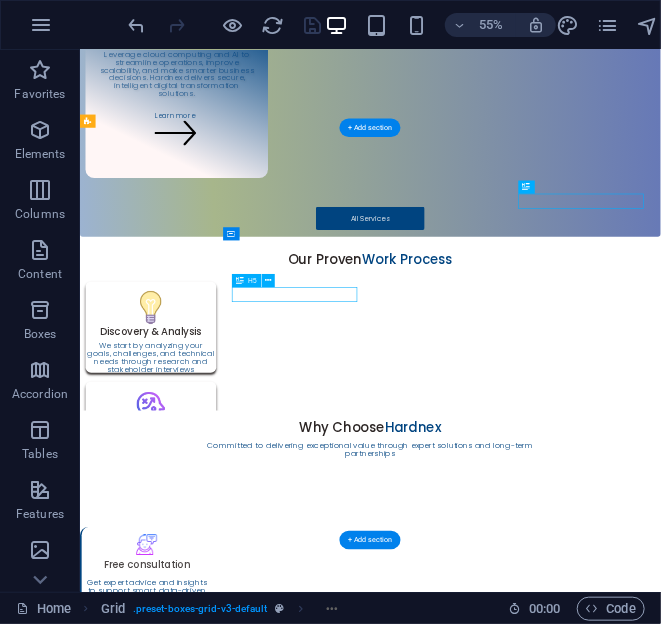 click on "Retail & E-commerce" at bounding box center (211, 2108) 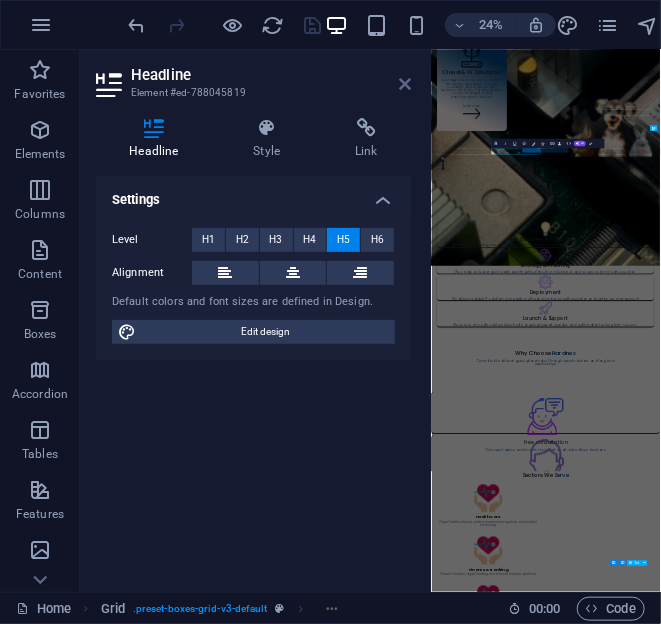 click at bounding box center [405, 84] 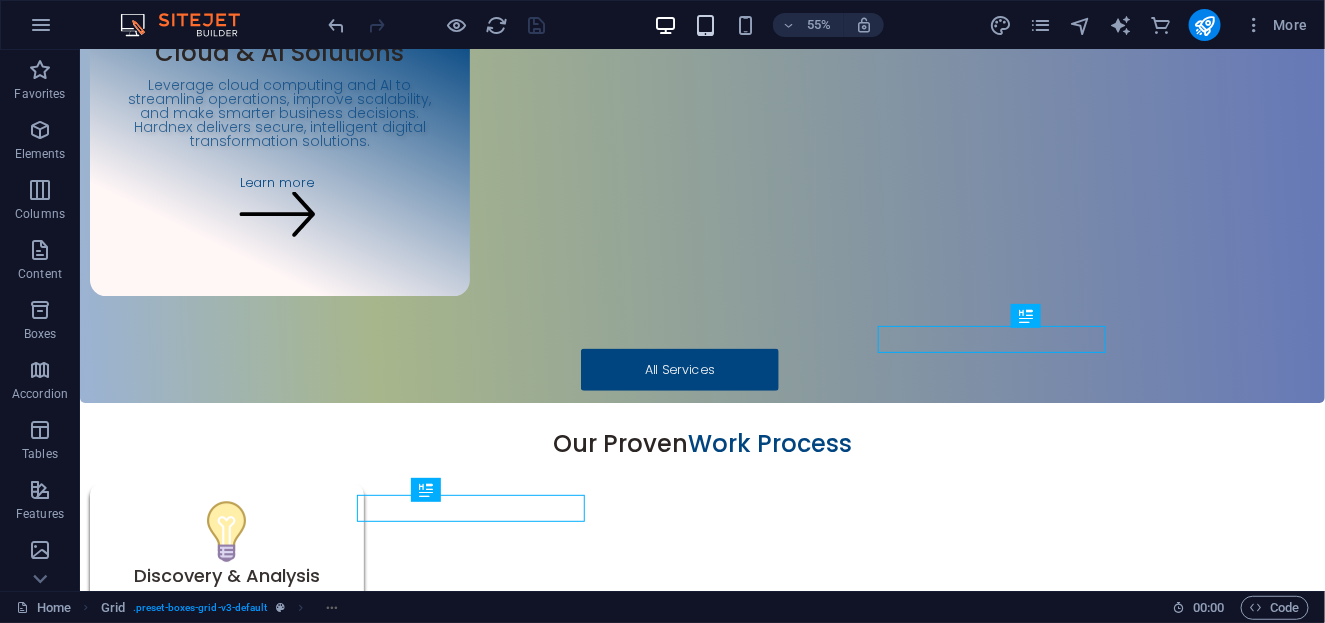 scroll, scrollTop: 1998, scrollLeft: 0, axis: vertical 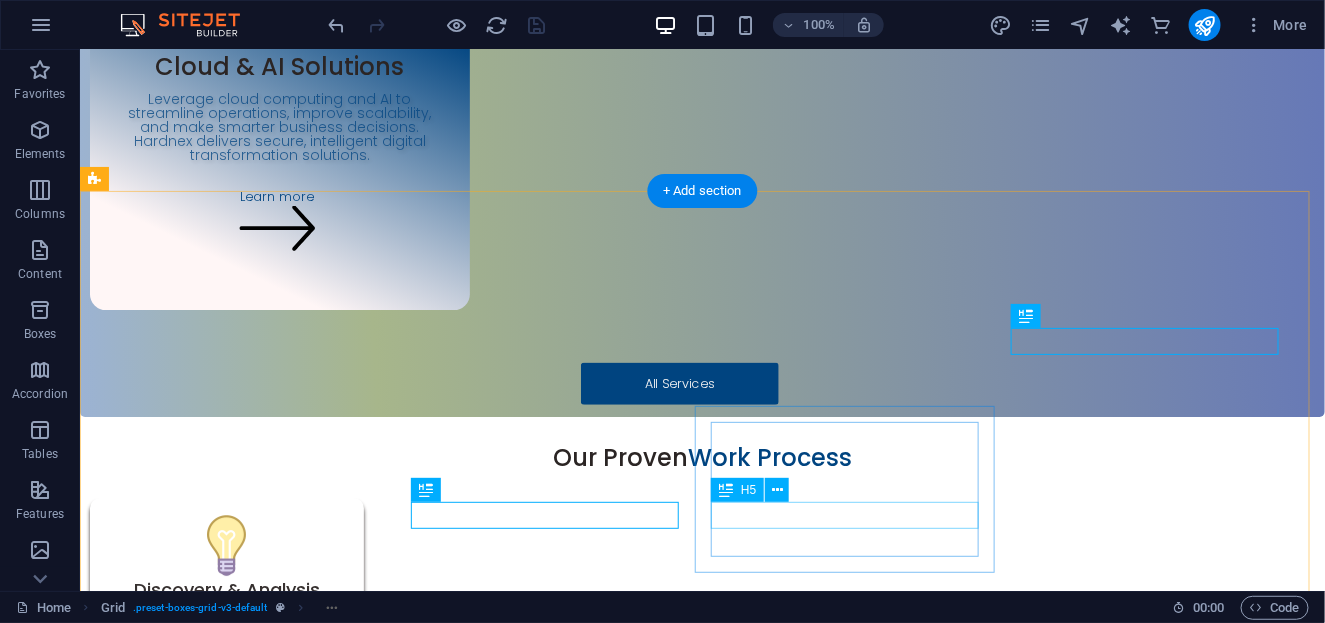 click on "Real Estate" at bounding box center [252, 2311] 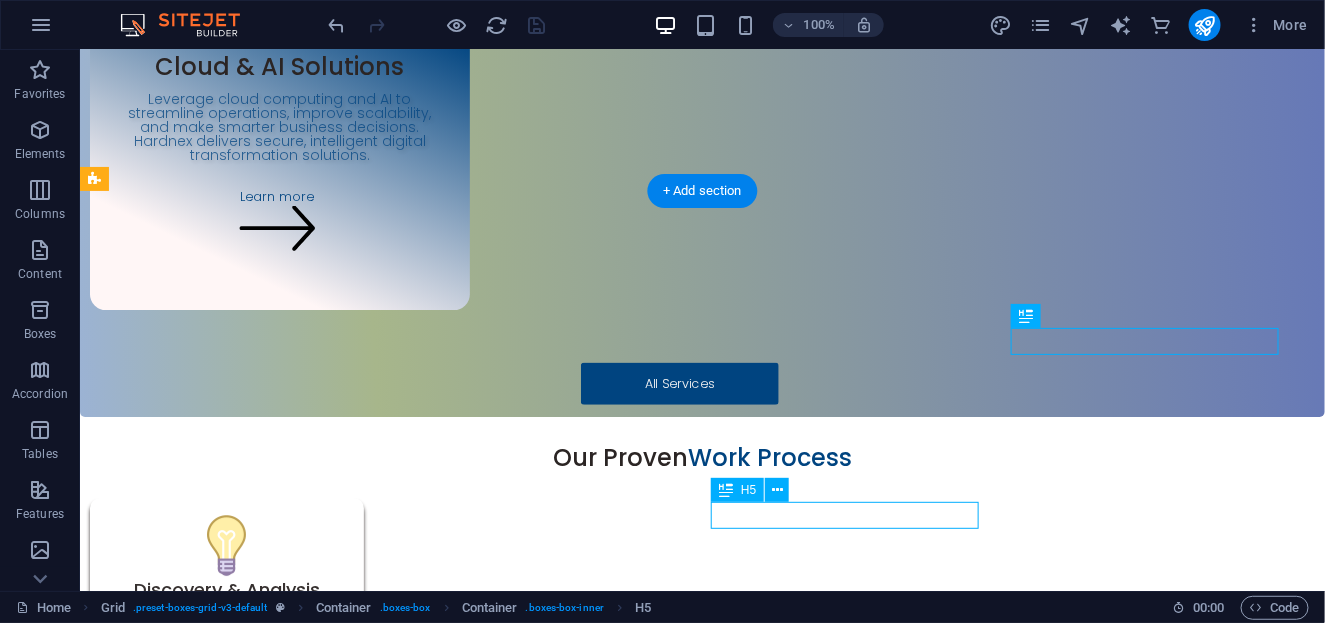 click on "Real Estate" at bounding box center (252, 2311) 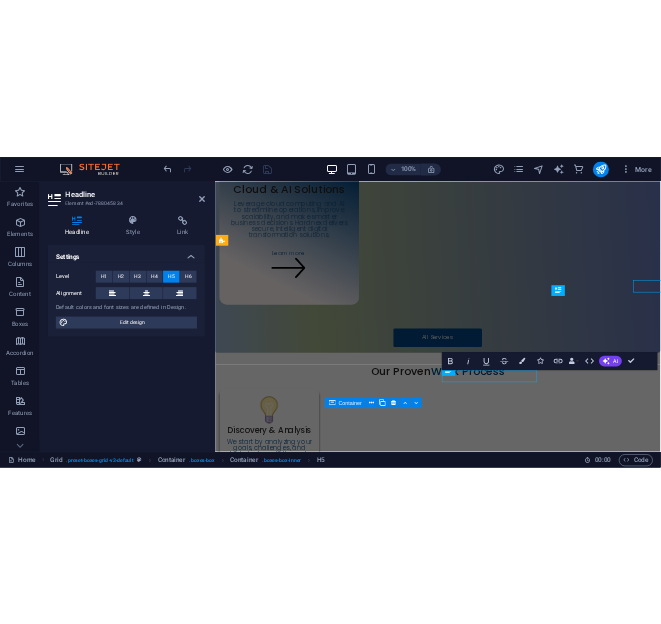 scroll, scrollTop: 2057, scrollLeft: 0, axis: vertical 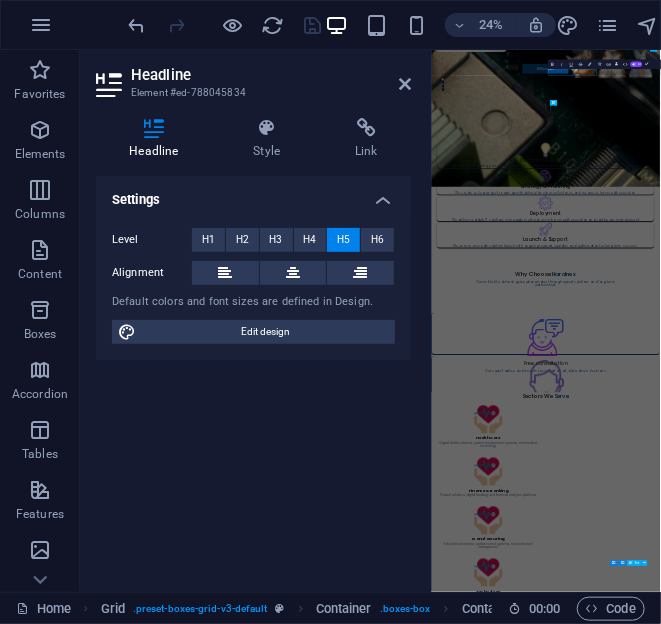 click on "Settings Level H1 H2 H3 H4 H5 H6 Alignment Default colors and font sizes are defined in Design. Edit design" at bounding box center (253, 376) 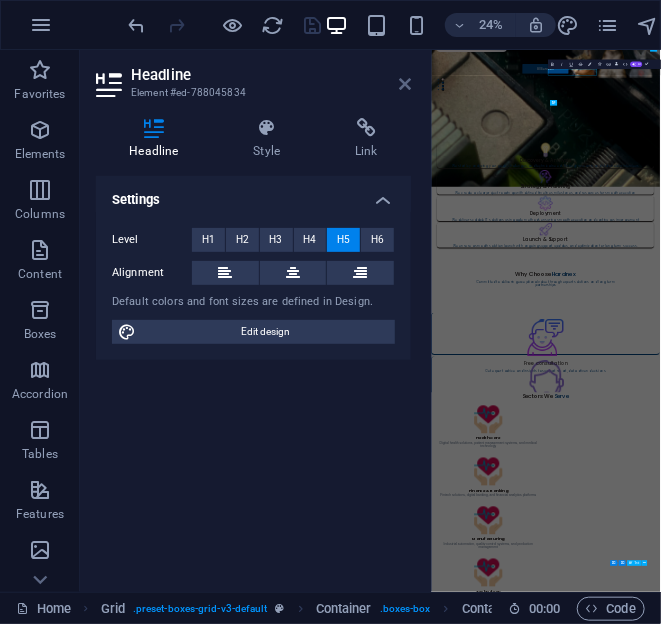 click at bounding box center [405, 84] 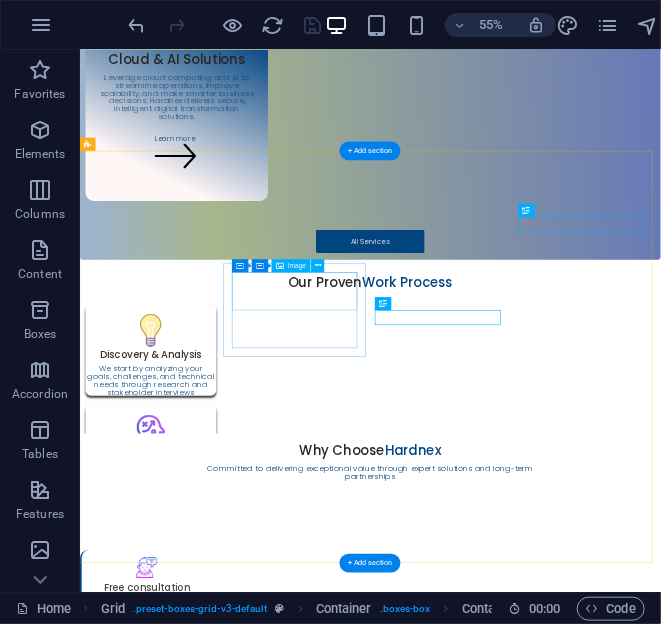 scroll, scrollTop: 1966, scrollLeft: 0, axis: vertical 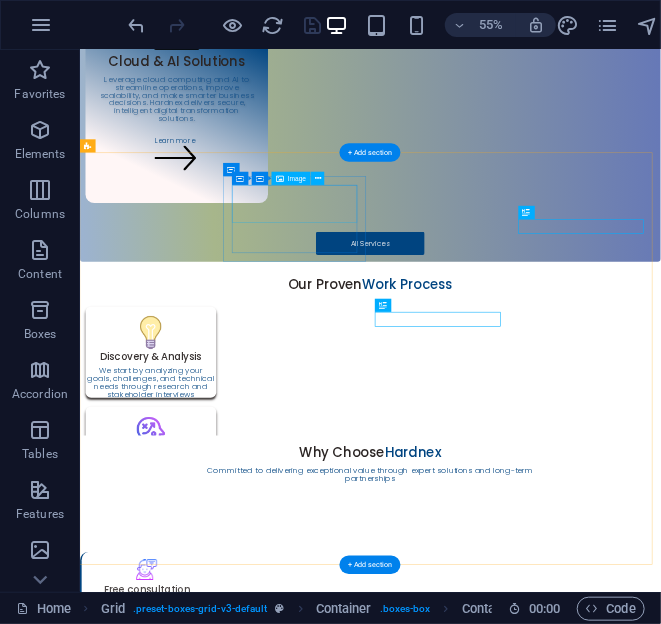 click at bounding box center [211, 1438] 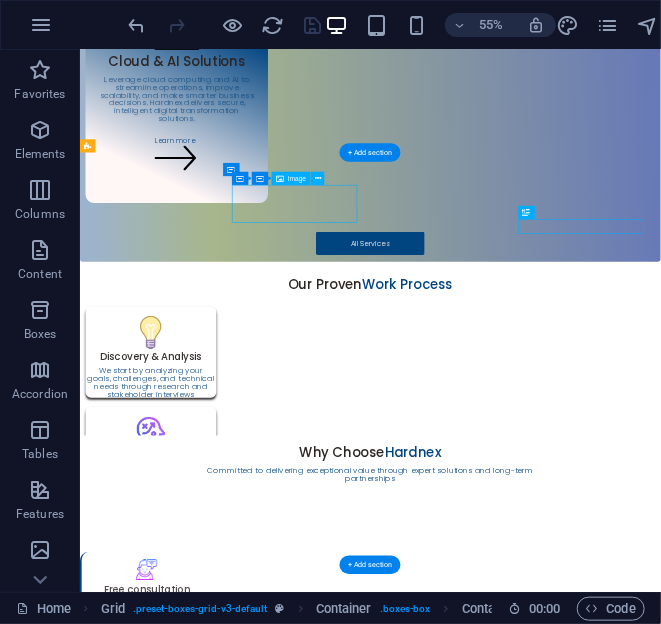 click at bounding box center (211, 1438) 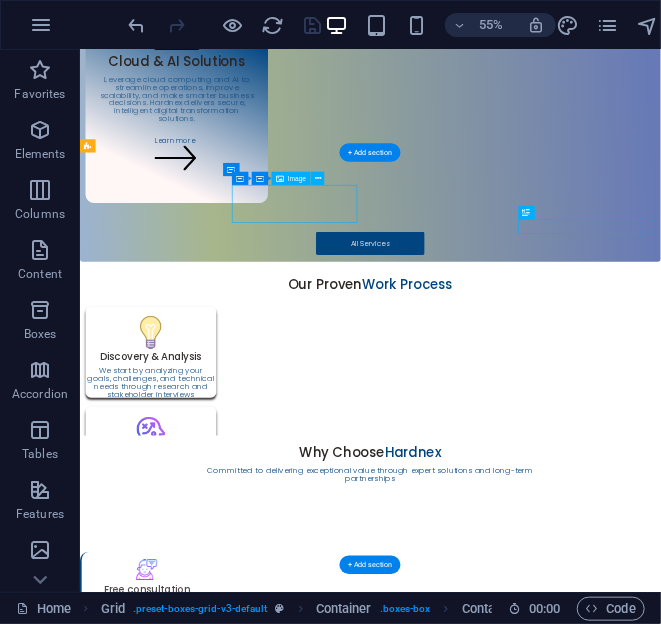 click on "H2   Container   Menu Bar Hamburger   Container   3 columns   Container   Container   Container   Button   Spacer   Cards   Image   Container   H4   Text   Cards   Text   Container   H3   Grid   Container   Container   Container   Image   Container   H5   Text   Container   Container   Image   Container   Container   H5   Text   Text   Container   Container   Container   Container   Container   Image   Container   Container   Container   Container   Image   Container   Container   Container   Container   Image   Container   Container   Text   Container   Container   Container   Text   Container   Container   Container   Container   Container   Image   H5   Container   Container   Container   Image   Container   H5   Container   Container   Container   Container   Image   Container   Container   Container   Text   Container   Container   Container   Image   Container   H5   Container   Text   H5   Container   Container   Image   Container   Container   Container   Image   Container" at bounding box center (370, 321) 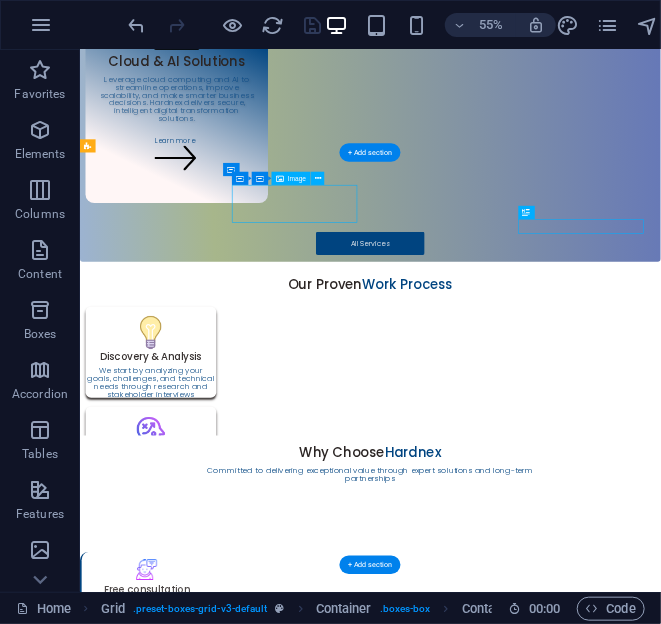 select on "%" 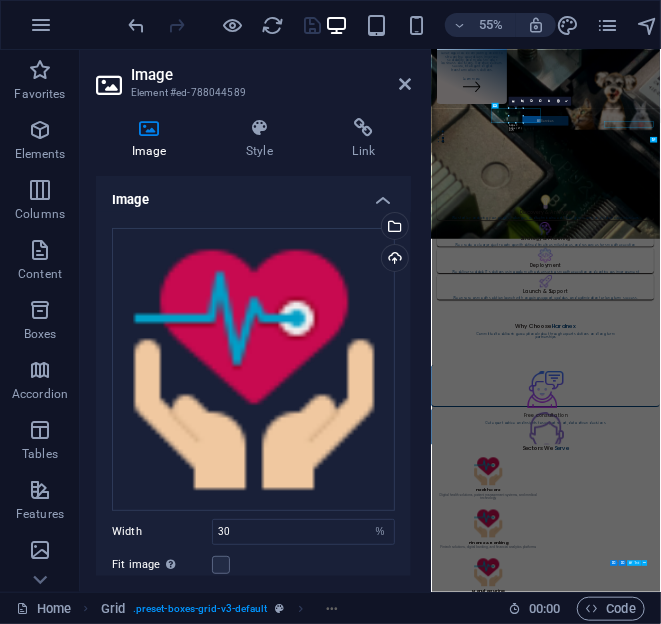 scroll, scrollTop: 1802, scrollLeft: 0, axis: vertical 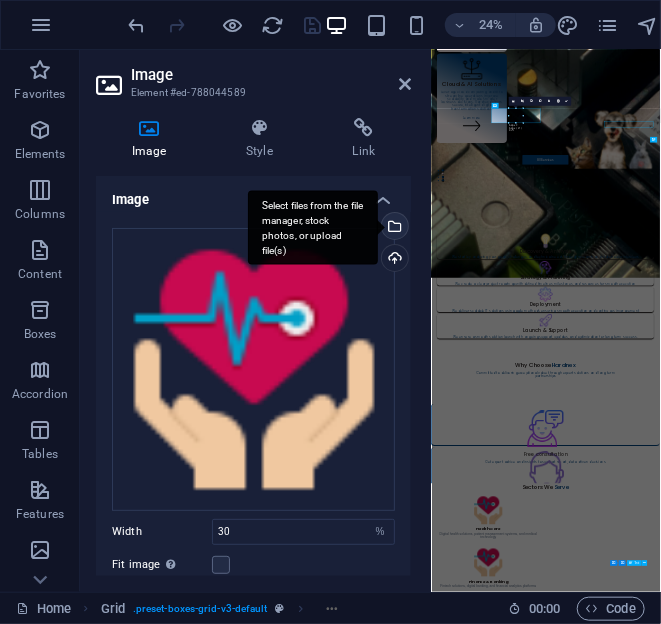 click on "Select files from the file manager, stock photos, or upload file(s)" at bounding box center (393, 228) 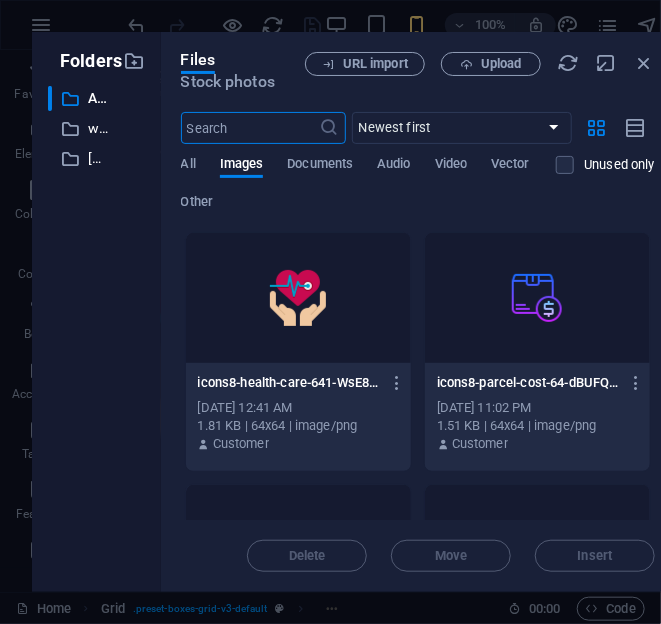 scroll, scrollTop: 5658, scrollLeft: 0, axis: vertical 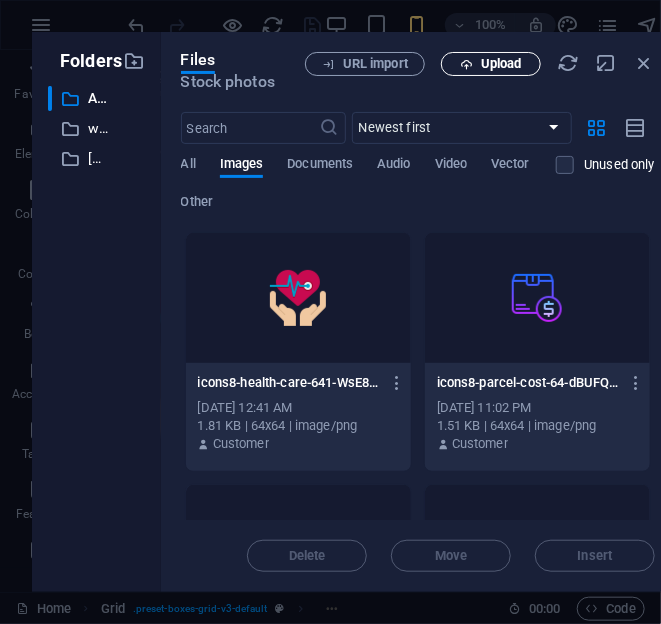 click on "Upload" at bounding box center (501, 64) 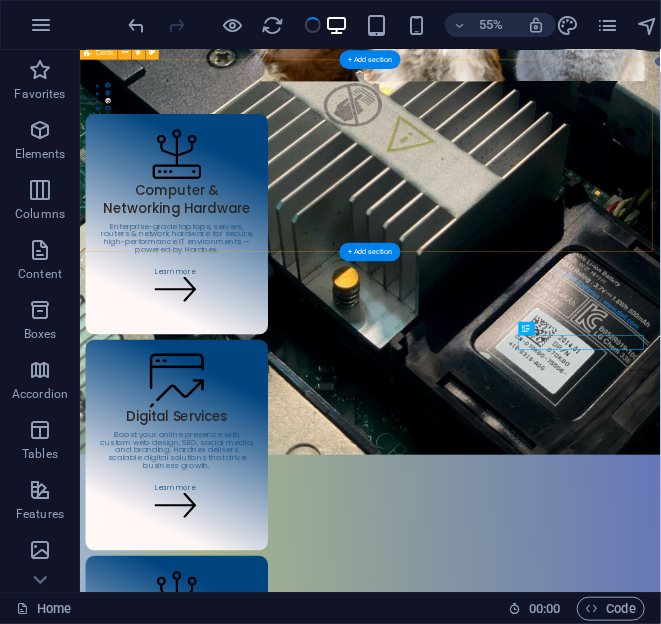 scroll, scrollTop: 1755, scrollLeft: 0, axis: vertical 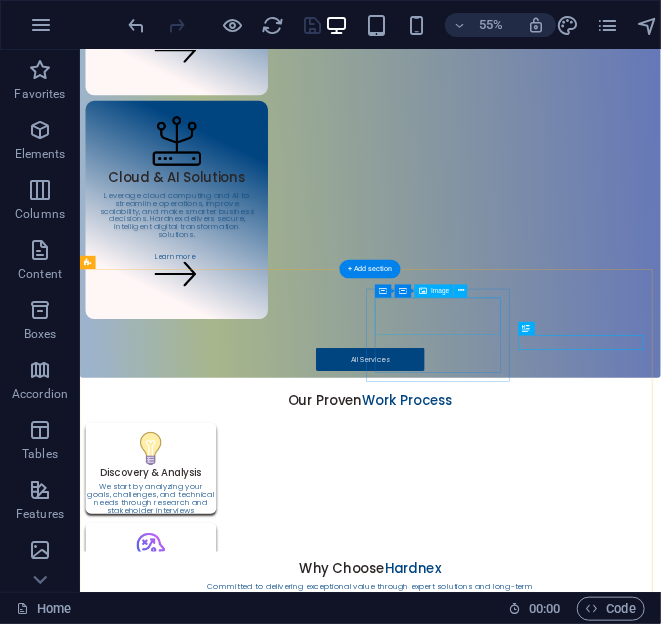 click at bounding box center [211, 1806] 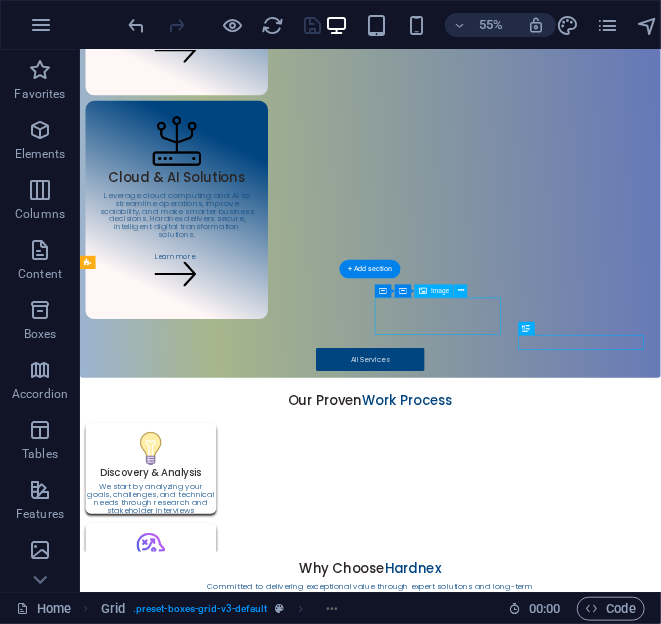 click at bounding box center (211, 1806) 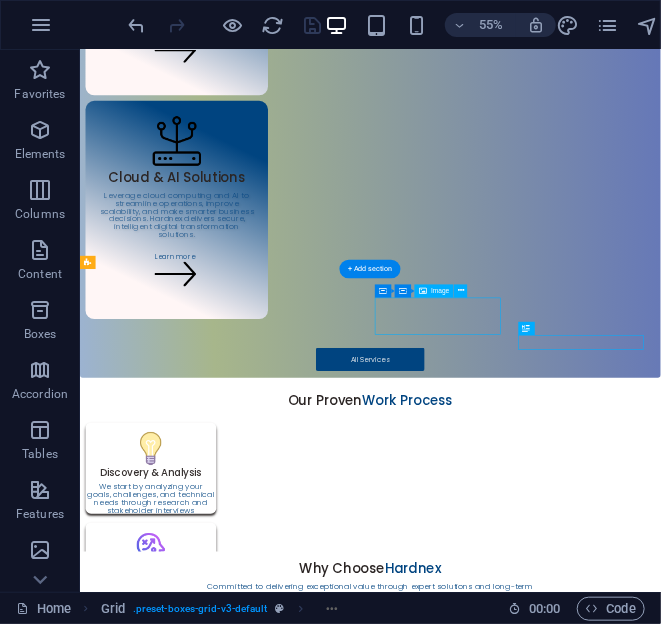select on "%" 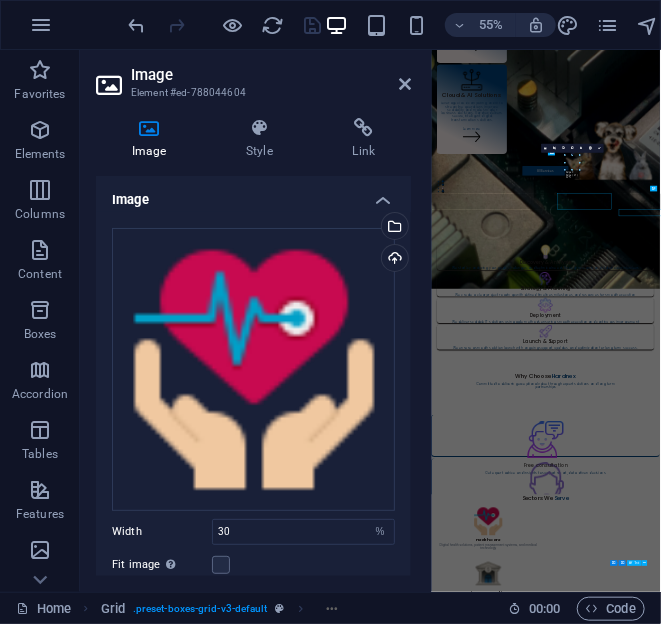 scroll, scrollTop: 1594, scrollLeft: 0, axis: vertical 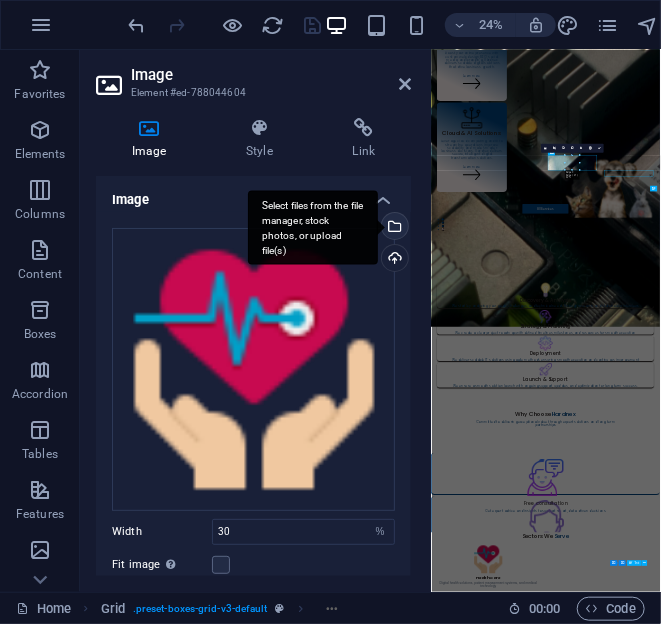 click on "Select files from the file manager, stock photos, or upload file(s)" at bounding box center (313, 227) 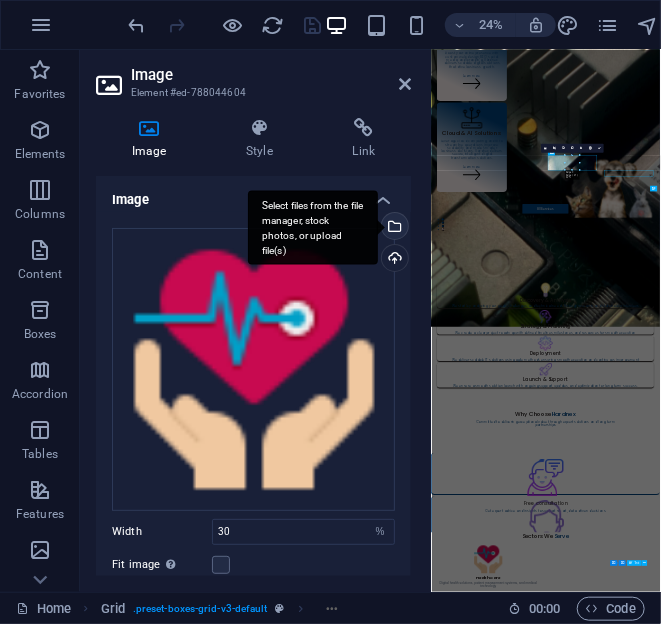 scroll, scrollTop: 5679, scrollLeft: 0, axis: vertical 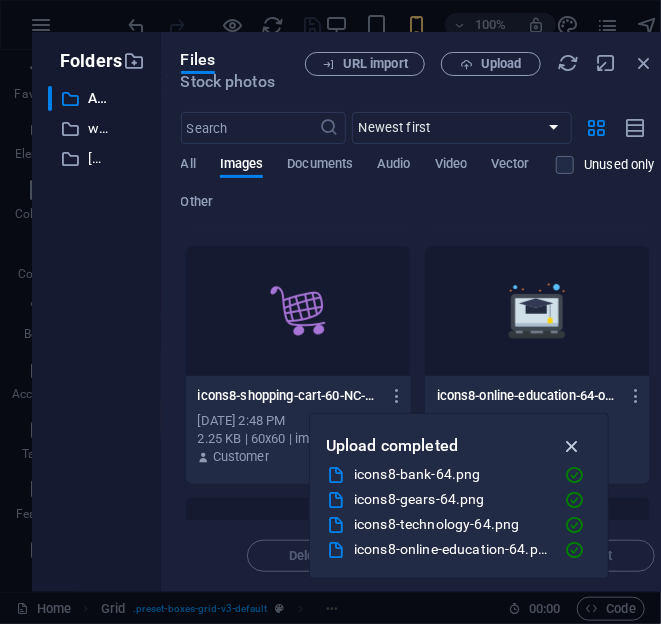 click at bounding box center [572, 446] 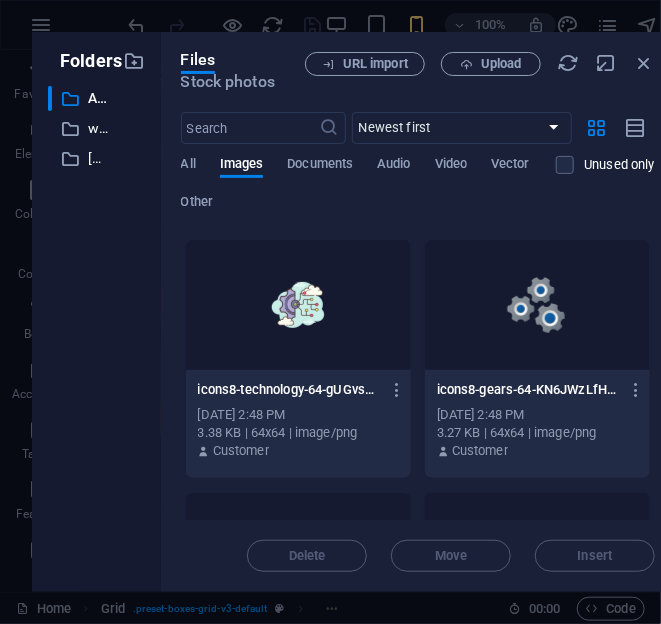 scroll, scrollTop: 1251, scrollLeft: 0, axis: vertical 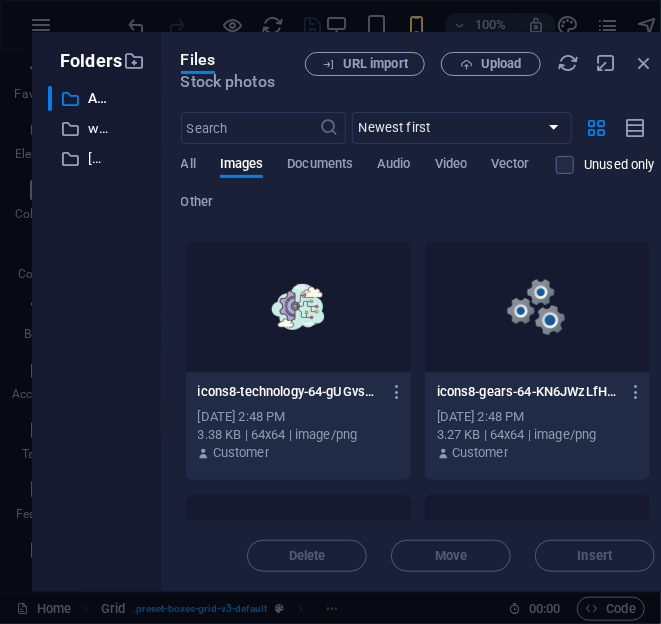 click at bounding box center (537, 307) 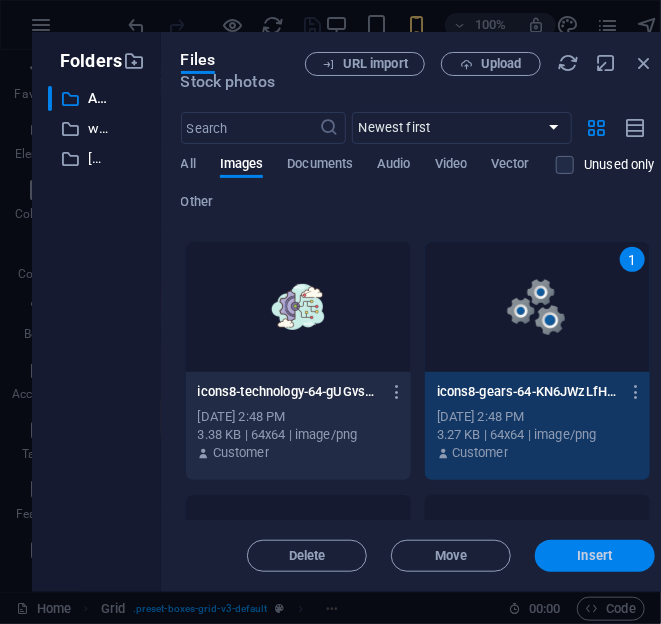 click on "Insert" at bounding box center [595, 556] 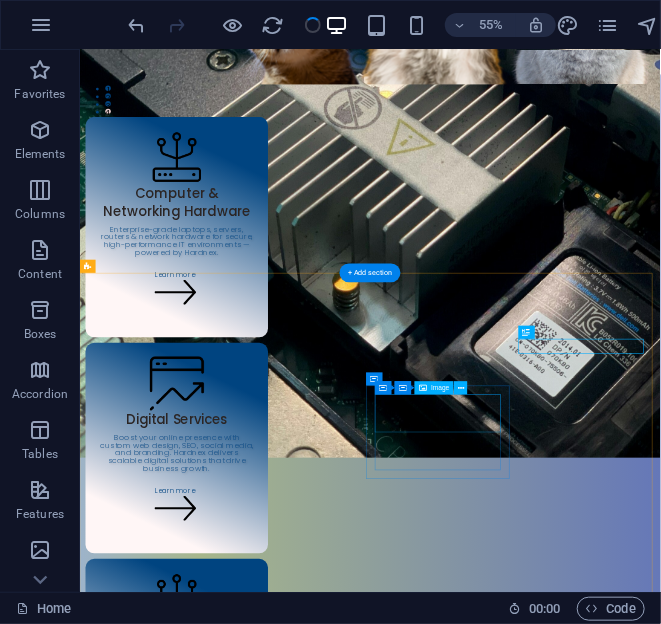 scroll, scrollTop: 1748, scrollLeft: 0, axis: vertical 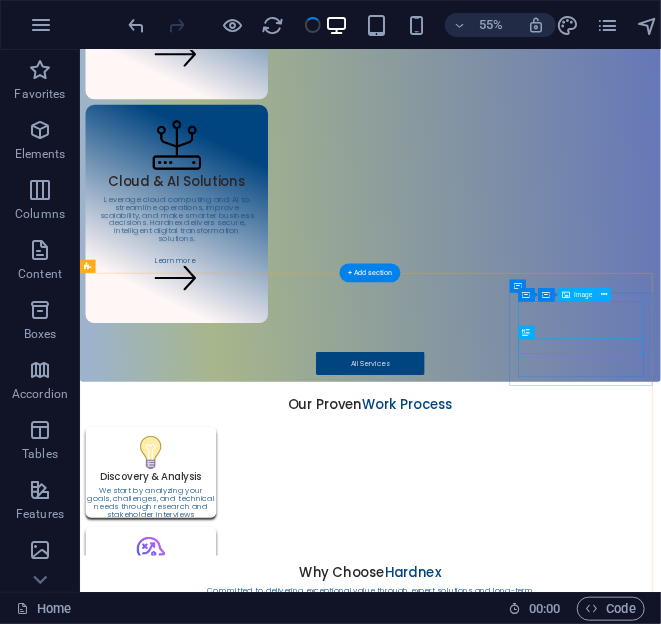 click at bounding box center [211, 1983] 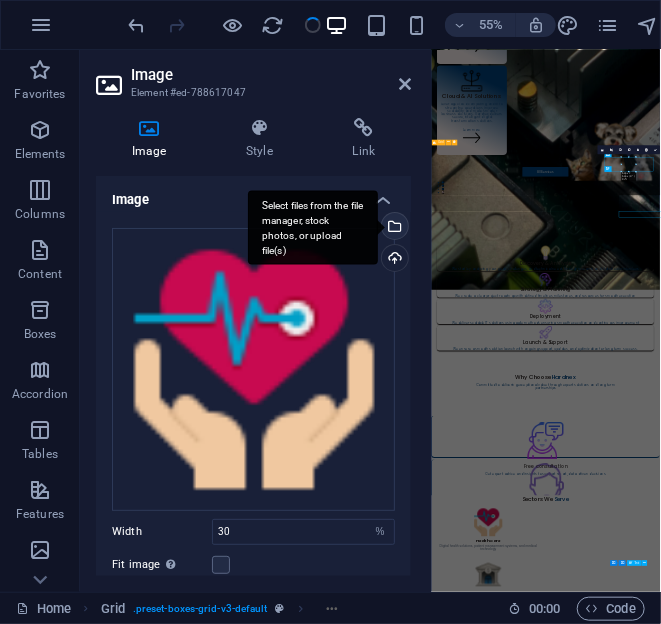 scroll, scrollTop: 1587, scrollLeft: 0, axis: vertical 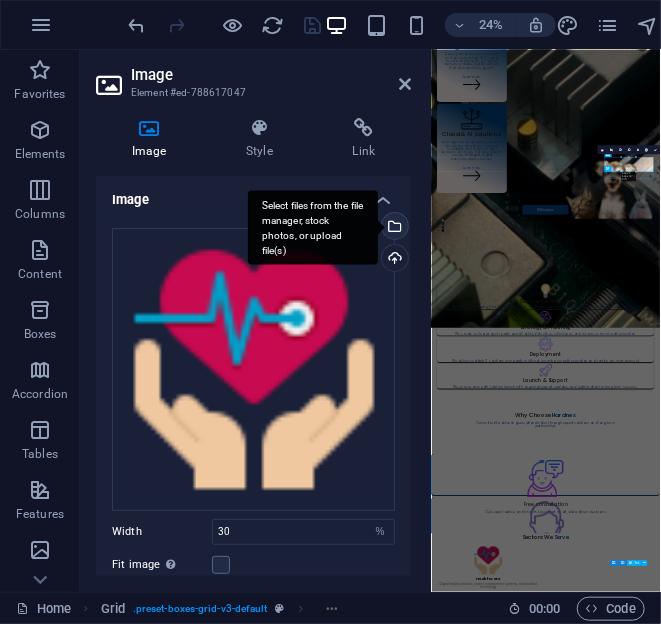 click on "Select files from the file manager, stock photos, or upload file(s)" at bounding box center [393, 228] 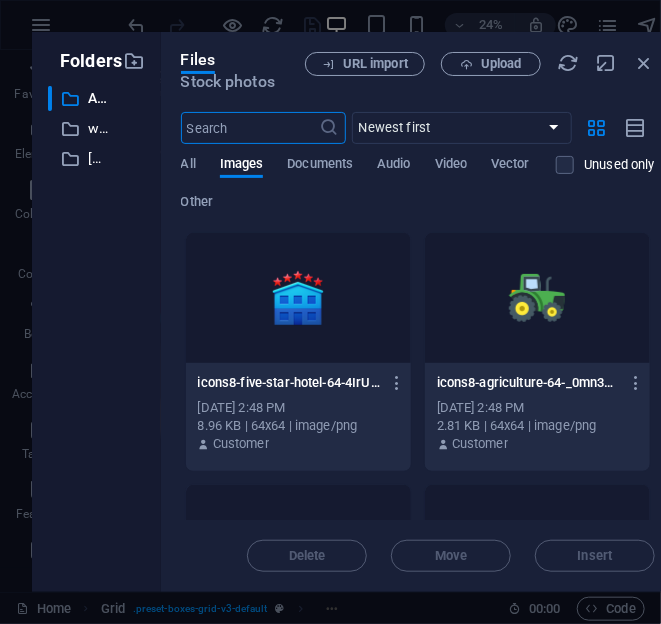 scroll, scrollTop: 5679, scrollLeft: 0, axis: vertical 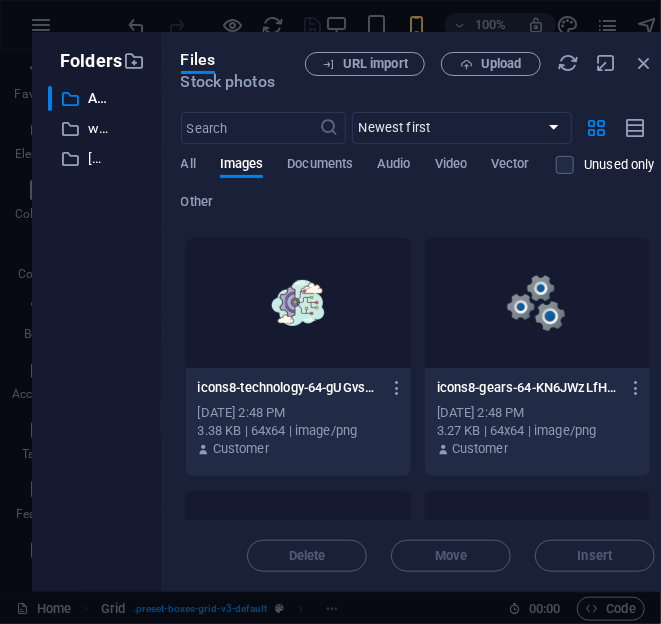 click at bounding box center [298, 303] 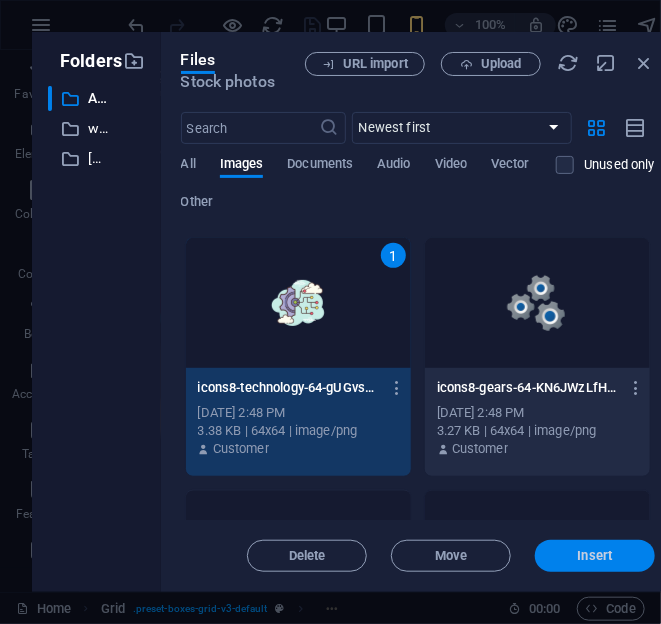 click on "Insert" at bounding box center [595, 556] 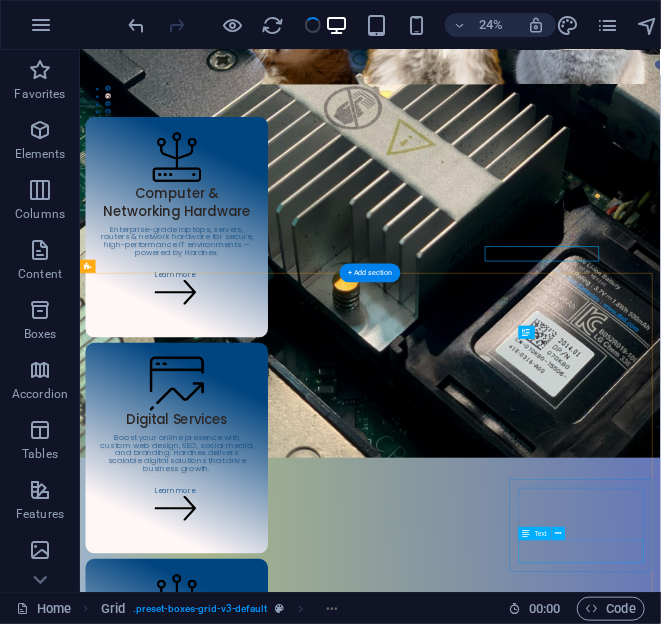 scroll, scrollTop: 1748, scrollLeft: 0, axis: vertical 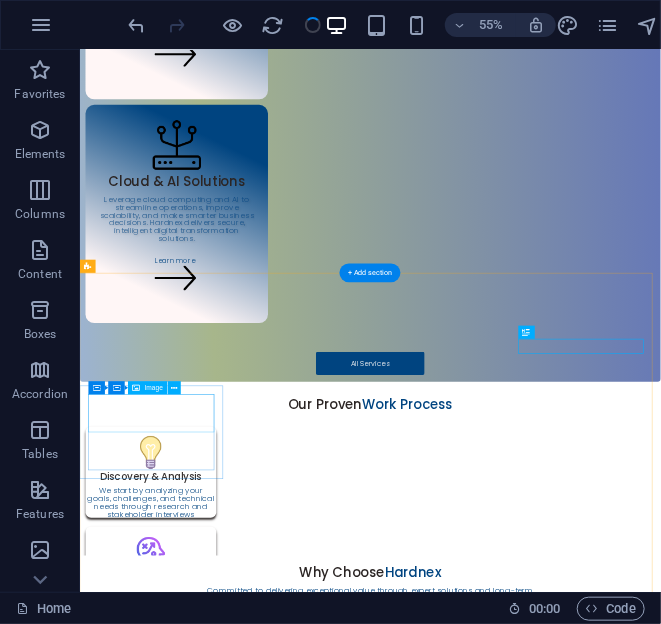 click at bounding box center [211, 2154] 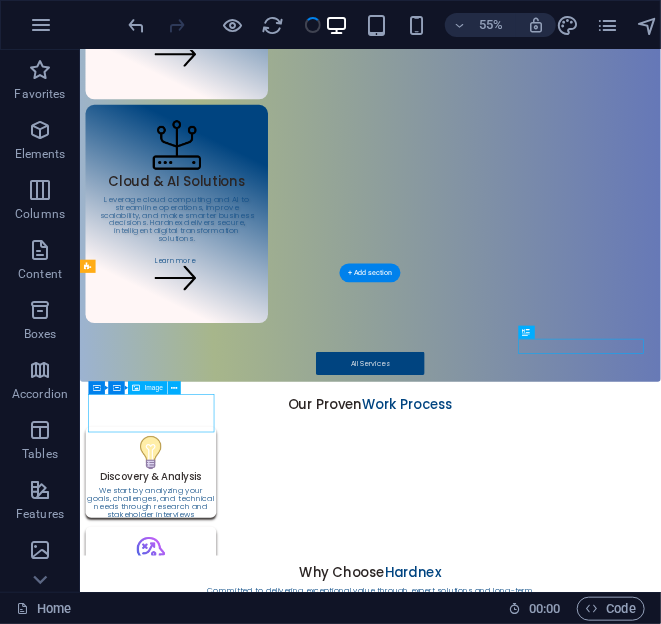click at bounding box center [211, 2154] 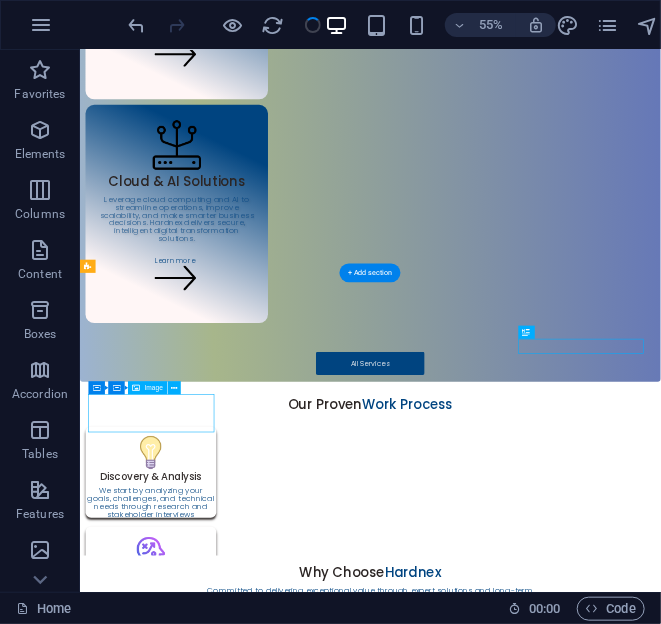 click on "H2   Container   Menu Bar Hamburger   Container   3 columns   Container   Container   Container   Button   Spacer   Cards   Image   Container   H4   Text   Cards   Text   Container   H3   Grid   Container   Container   Image   Container   Container   H5   Text   Container   Container   Image   Container   Container   H5   Text   Text   Container   Container   Container   Container   Container   Image   Container   Container   Container   Container   Image   Container   Container   Container   Container   Image   Container   Container   Text   Container   Container   Container   Text   Container   Container   Container   Container   Container   Image   H5   Container   Container   Container   Image   Container   H5   Container   Container   Container   Container   Image   Container   Container   Container   Text   Container   Container   Container   Image   Container   H5   Container   Container   Text   H5   Container   Container   Image   Container   Container   Container   Image" at bounding box center [370, 321] 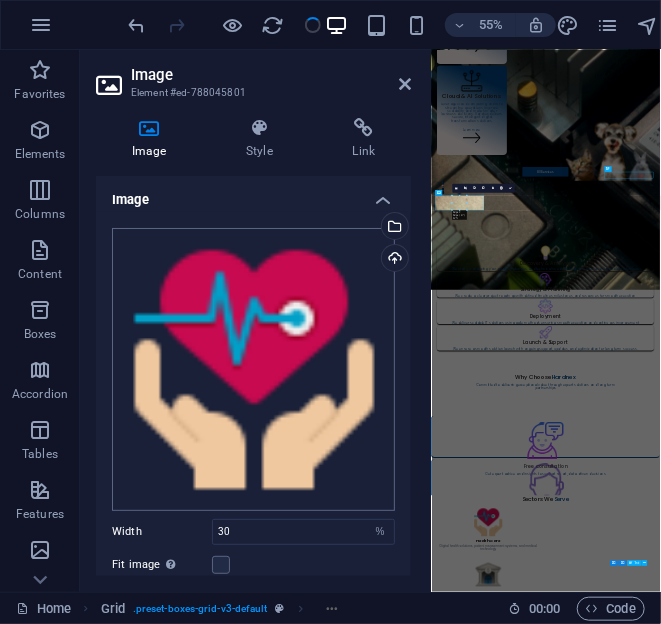 scroll, scrollTop: 1587, scrollLeft: 0, axis: vertical 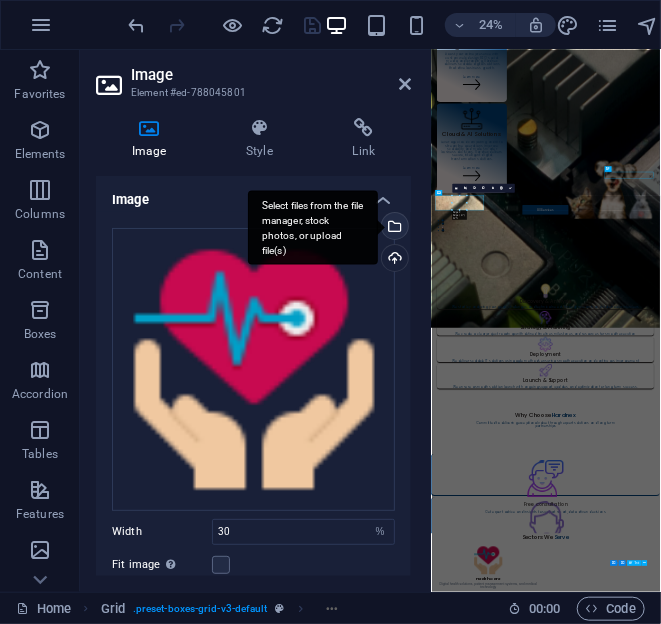 click on "Select files from the file manager, stock photos, or upload file(s)" at bounding box center (313, 227) 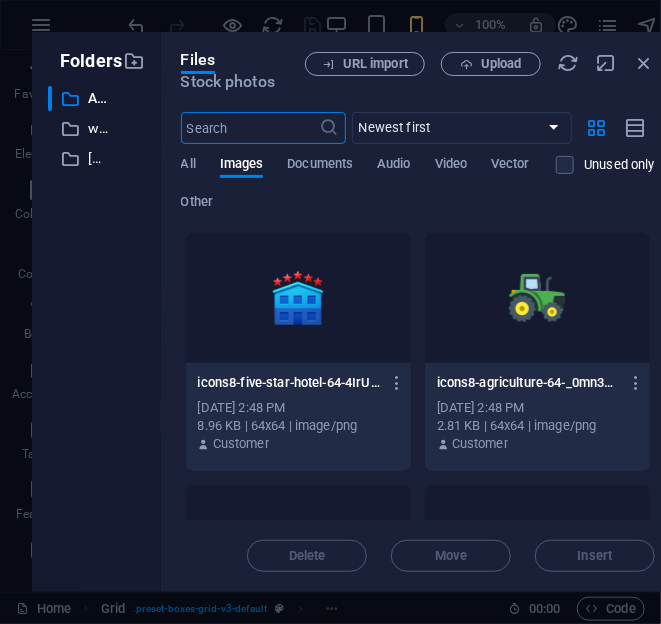 scroll, scrollTop: 5672, scrollLeft: 0, axis: vertical 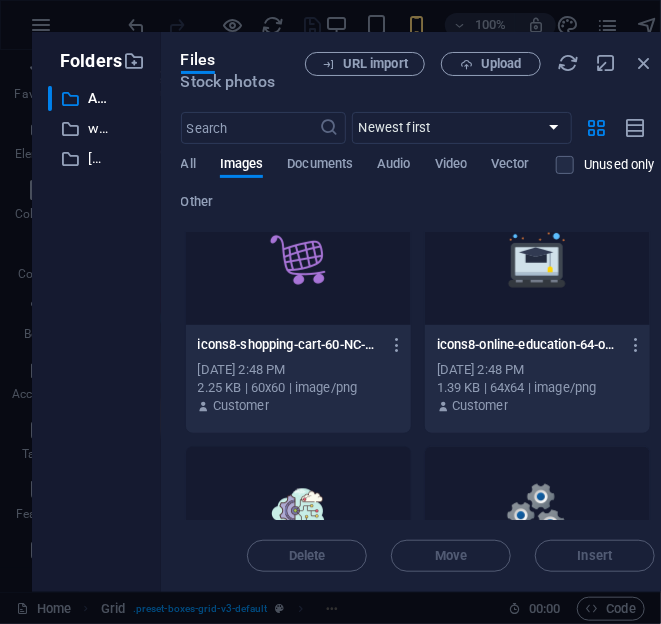 click at bounding box center (537, 260) 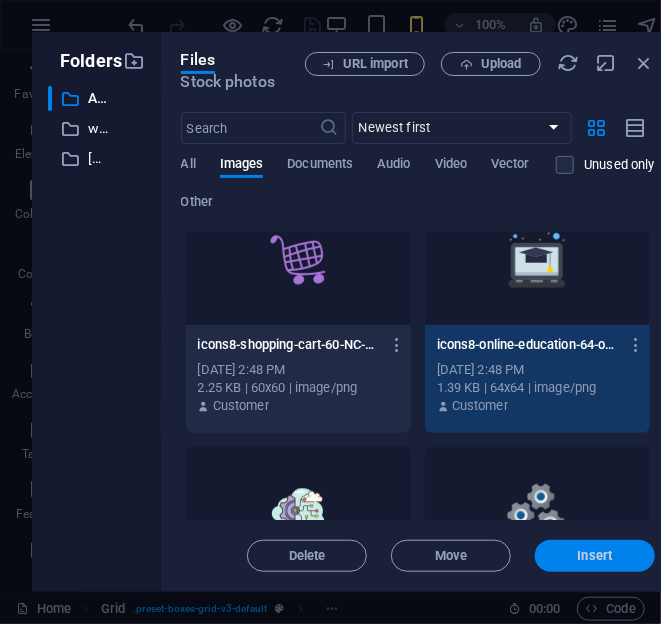 click on "Insert" at bounding box center [595, 556] 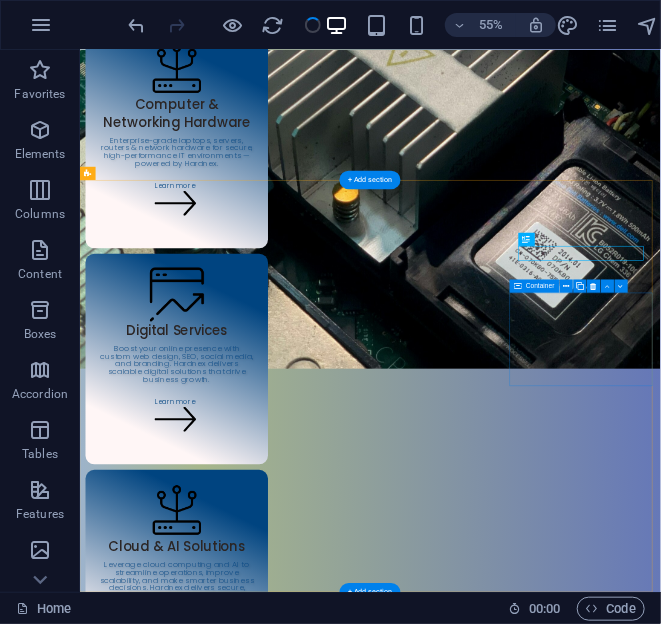 scroll, scrollTop: 1917, scrollLeft: 0, axis: vertical 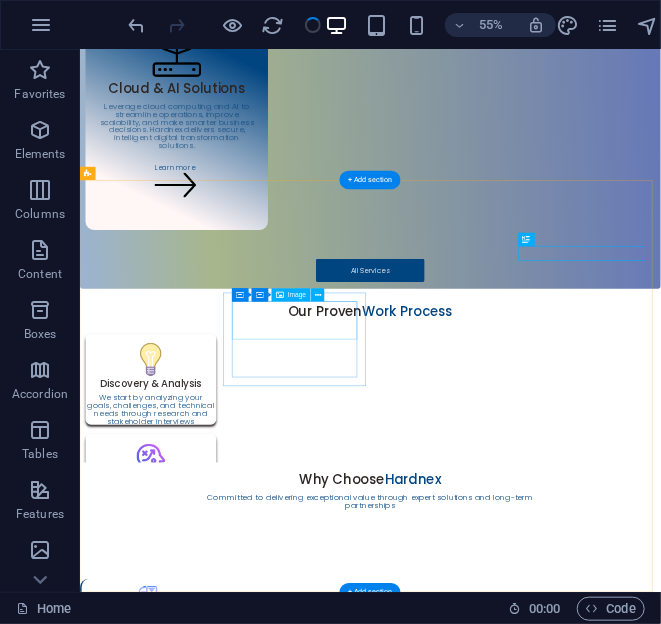 click at bounding box center (211, 2155) 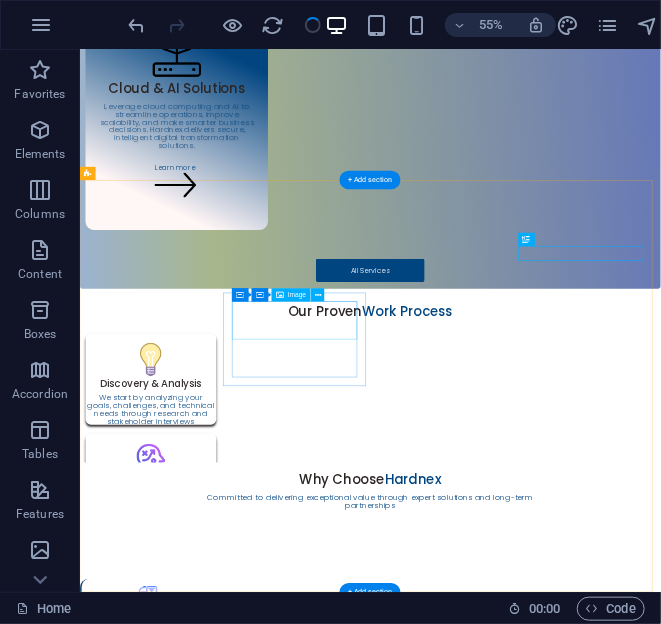 click on "H2   Container   Menu Bar Hamburger   Container   3 columns   Container   Container   Container   Button   Spacer   Cards   Image   Container   H4   Text   Cards   Text   Container   H3   Grid   Container   Container   Image   Container   Container   H5   Text   Container   Container   Container   Image   Container   Container   H5   Text   Text   Container   Container   Container   Container   Container   Image   Container   Container   Container   Container   Image   Container   Container   Container   Container   Image   Container   Container   Text   Container   Container   Container   Text   Container   Container   Container   Container   Container   Image   H5   Container   Container   Image   Container   H5   Container   Container   Container   Container   Container   Image   Container   Container   Container   Text   Container   Container   Container   Image   Container   H5   Container   Container   Text   H5   Container   Container   Image   Container   Container   Container" at bounding box center (370, 321) 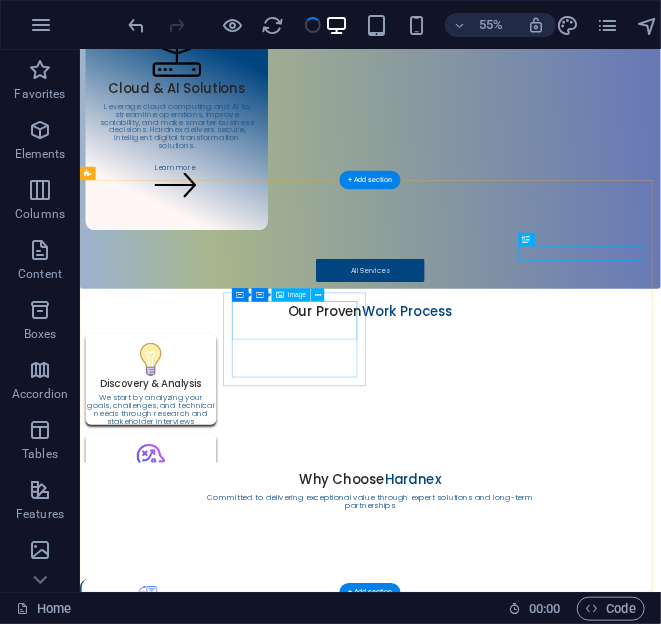 scroll, scrollTop: 1752, scrollLeft: 0, axis: vertical 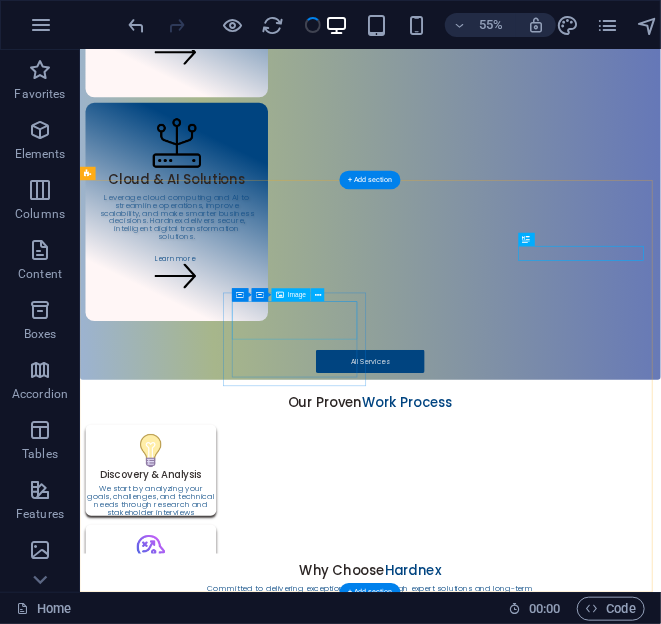 select on "%" 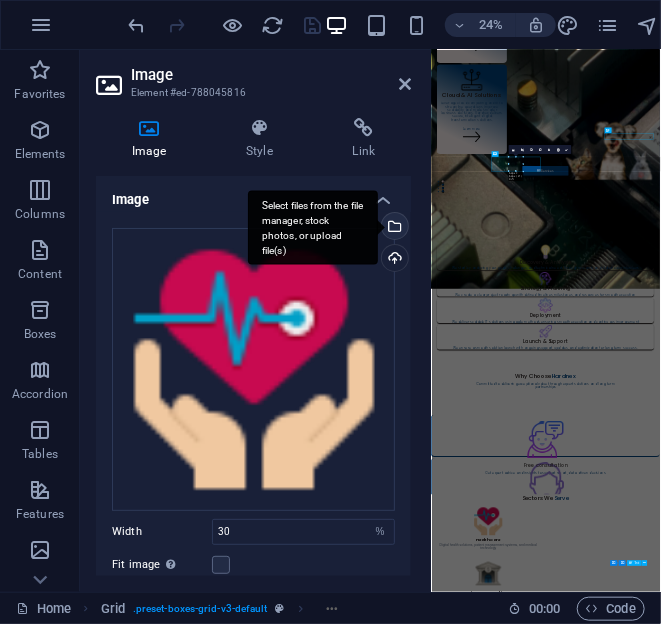 click on "Select files from the file manager, stock photos, or upload file(s)" at bounding box center [313, 227] 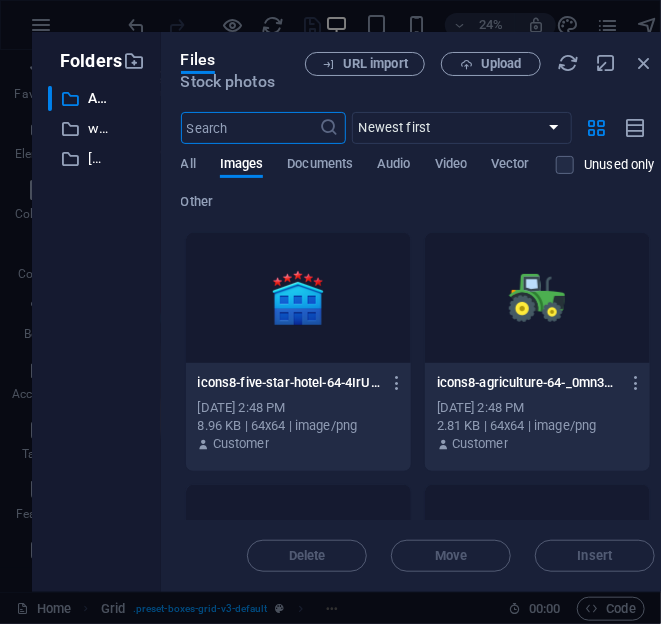 scroll, scrollTop: 5668, scrollLeft: 0, axis: vertical 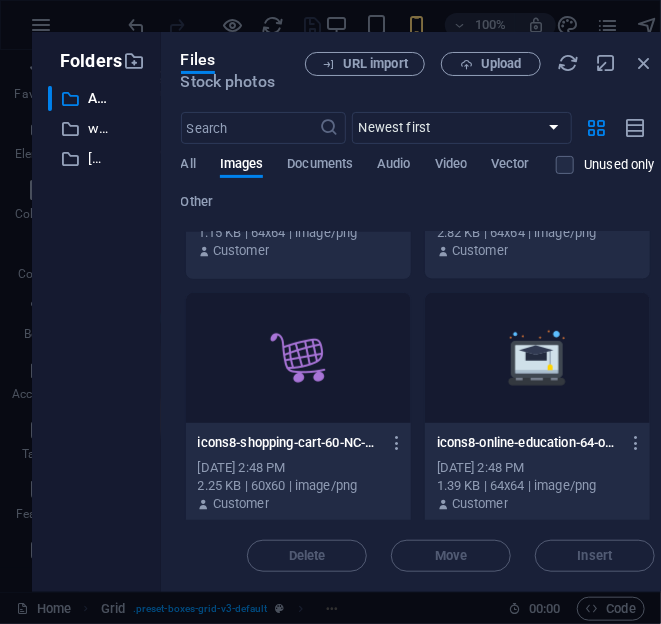 click at bounding box center [298, 358] 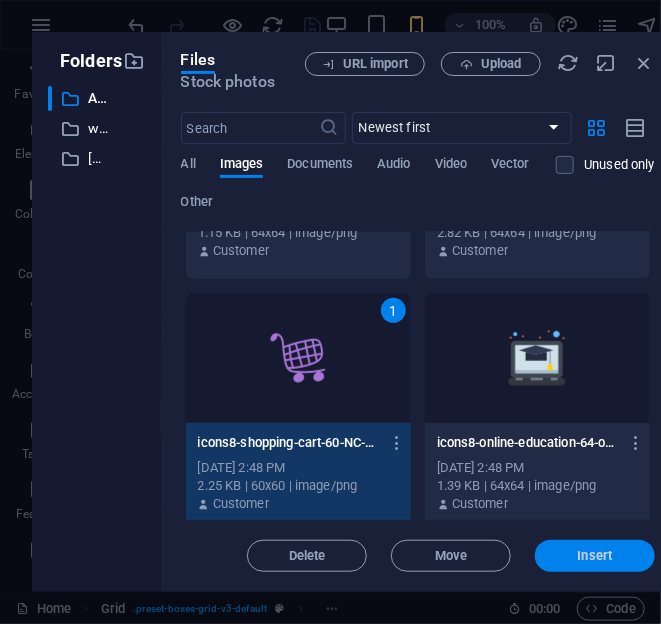 click on "Insert" at bounding box center [595, 556] 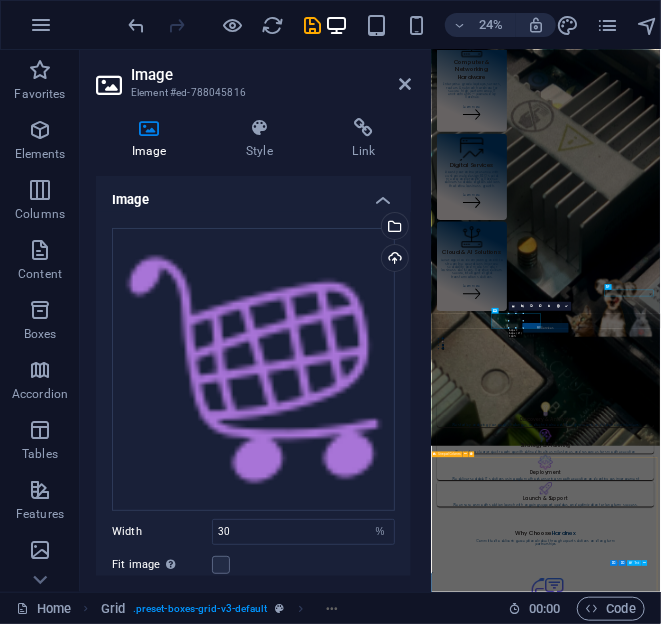 scroll, scrollTop: 1917, scrollLeft: 0, axis: vertical 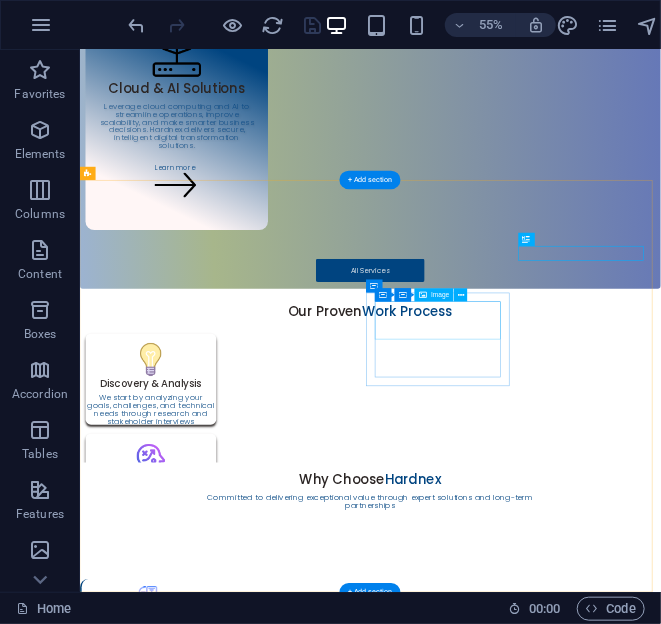 click at bounding box center (211, 2326) 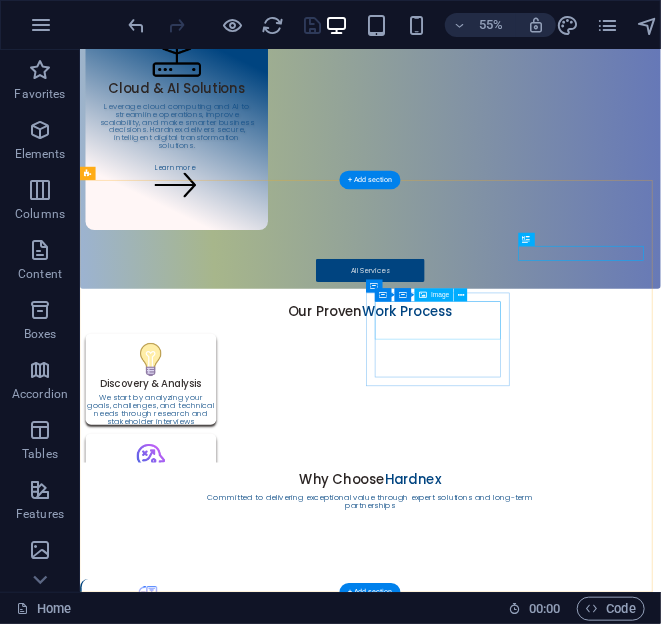click at bounding box center (211, 2326) 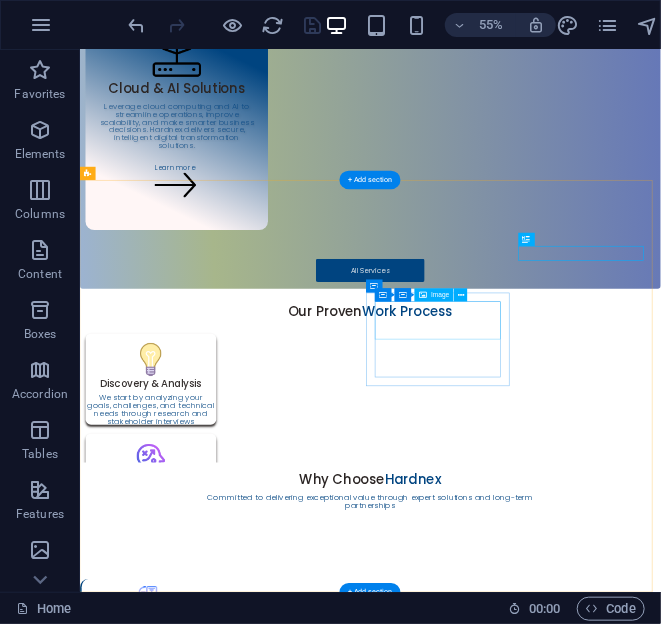 click on "Your furry friends are our top priority We believe that every pet deserves to be treated like the best friend they are. We provide pet care and veterinary services for dogs, cats, and other pets in need of some TLC. If you've ever had a pet who was sick or injured (or even if you just want to make sure your furry friend is as healthy as possible), we're here for you!" at bounding box center [607, 2774] 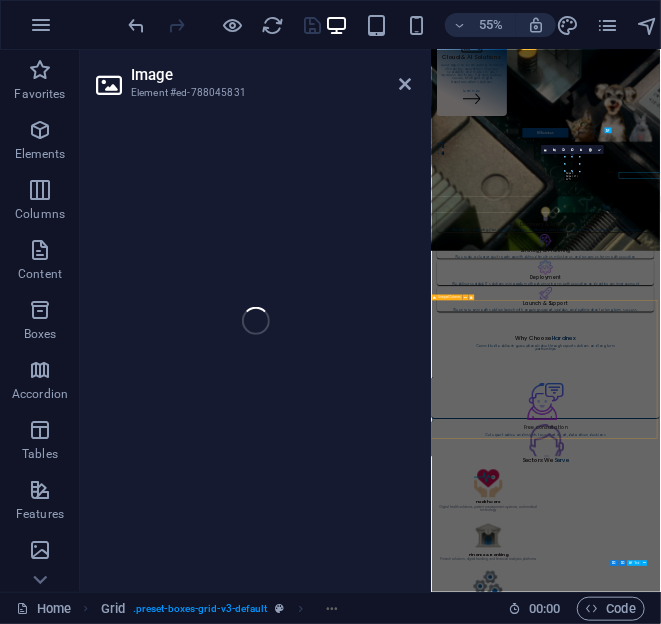 select on "%" 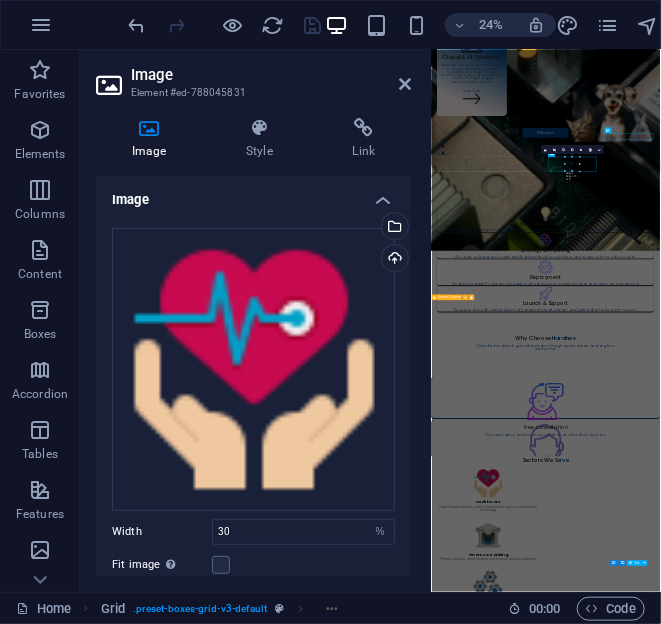 scroll, scrollTop: 1752, scrollLeft: 0, axis: vertical 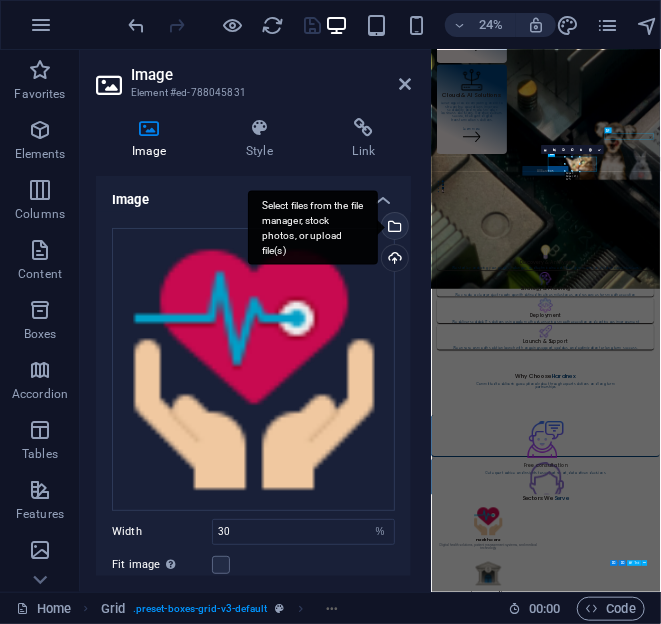click on "Select files from the file manager, stock photos, or upload file(s)" at bounding box center (393, 228) 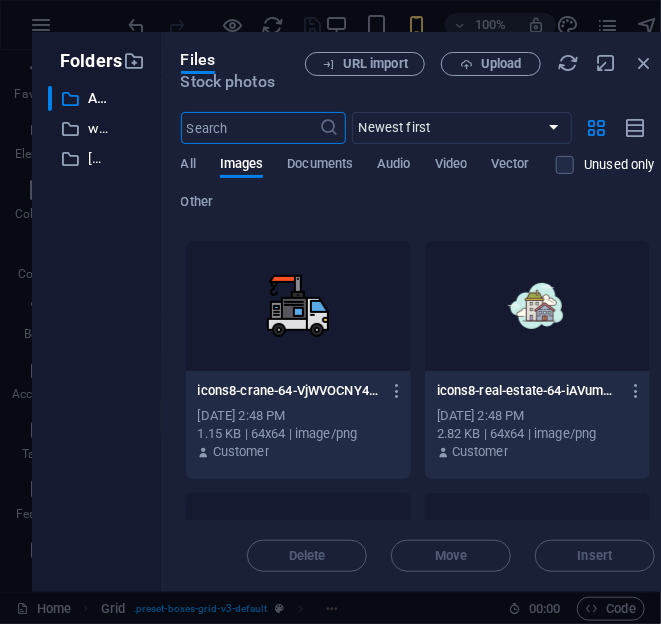 scroll, scrollTop: 744, scrollLeft: 0, axis: vertical 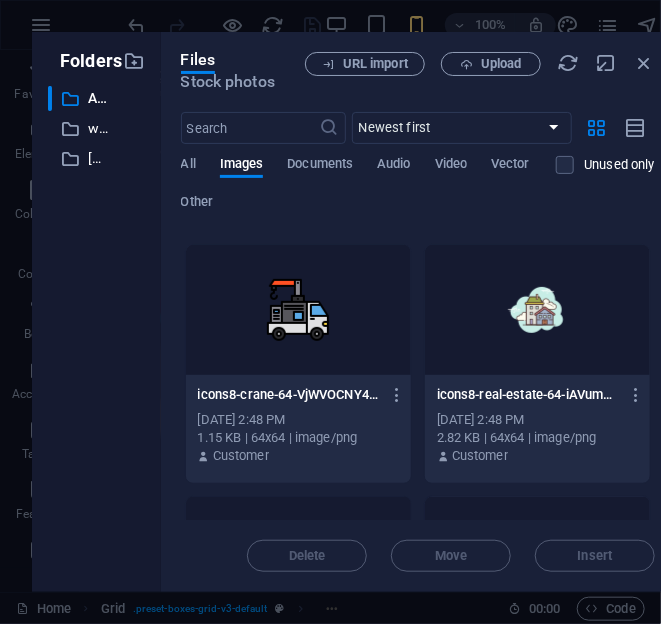 click at bounding box center [537, 310] 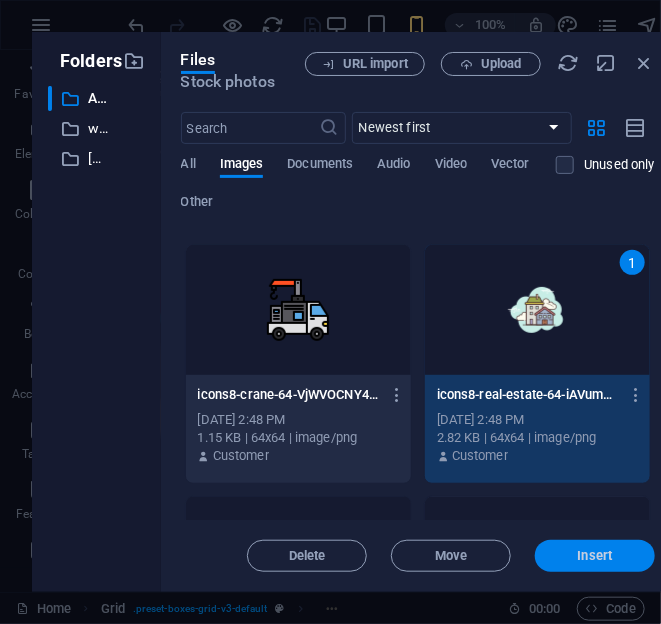 click on "Insert" at bounding box center (595, 556) 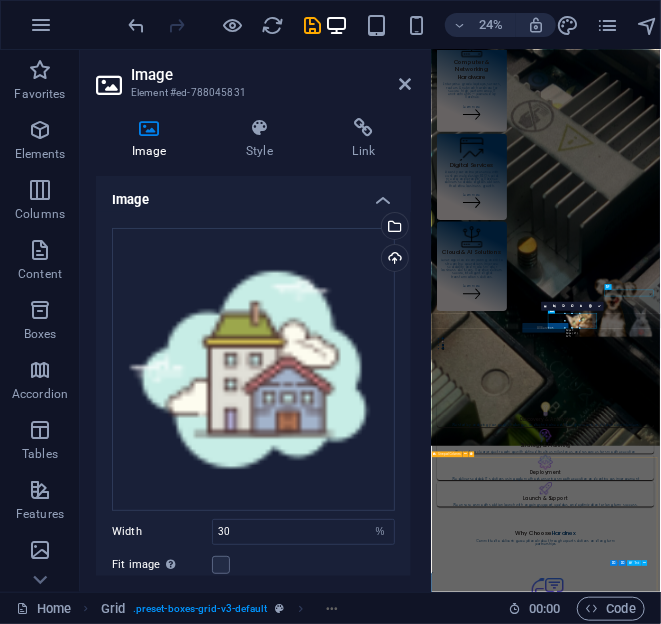 scroll, scrollTop: 1917, scrollLeft: 0, axis: vertical 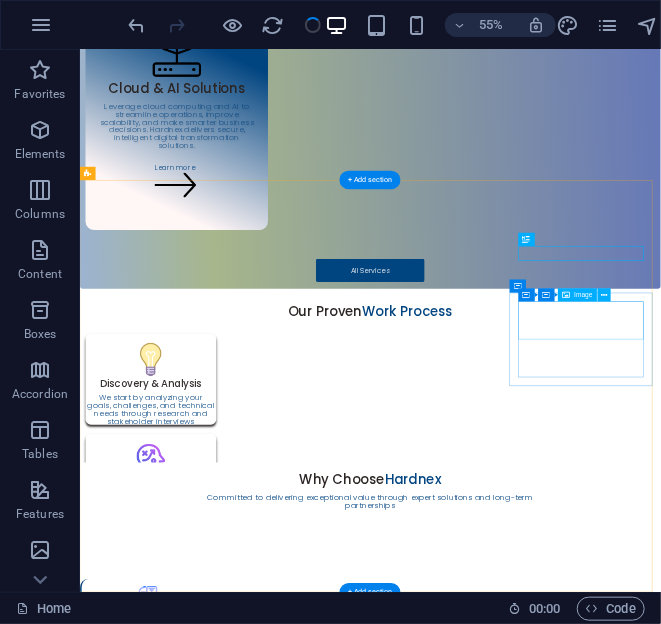 click at bounding box center [211, 2483] 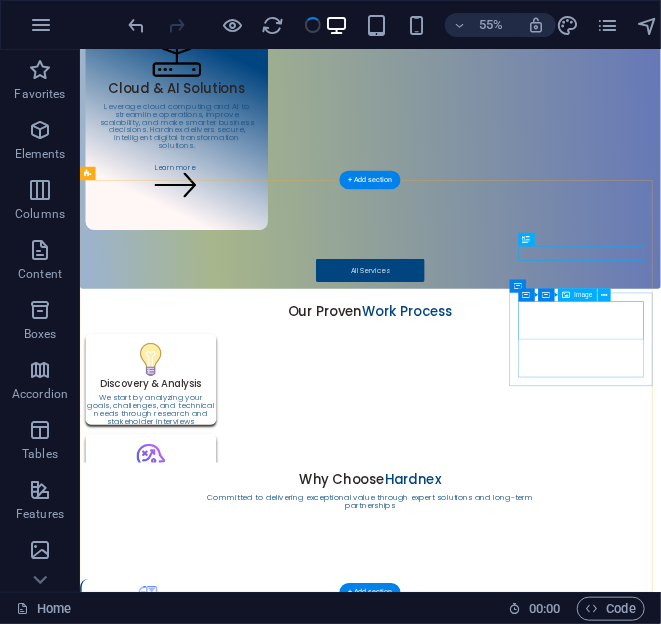 click at bounding box center (211, 2483) 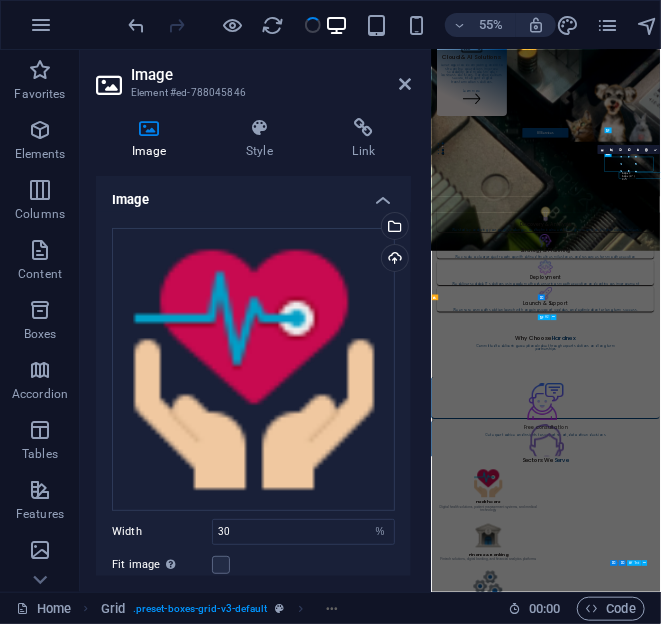 scroll, scrollTop: 1752, scrollLeft: 0, axis: vertical 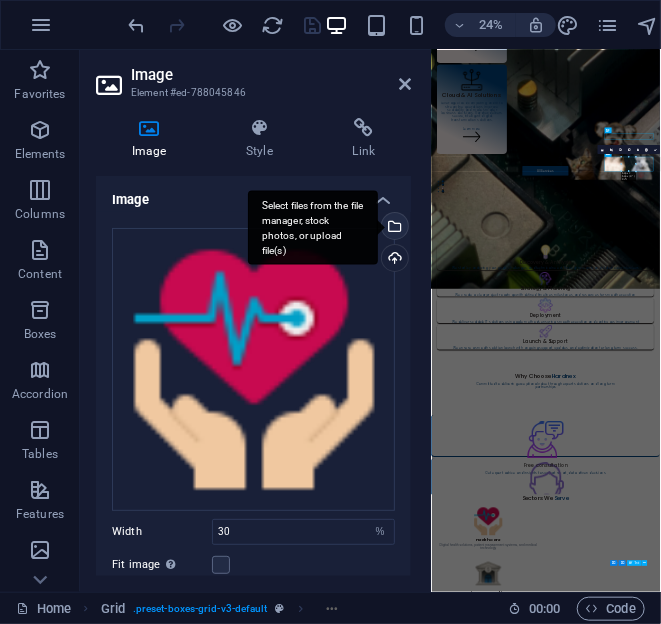 click on "Select files from the file manager, stock photos, or upload file(s)" at bounding box center [313, 227] 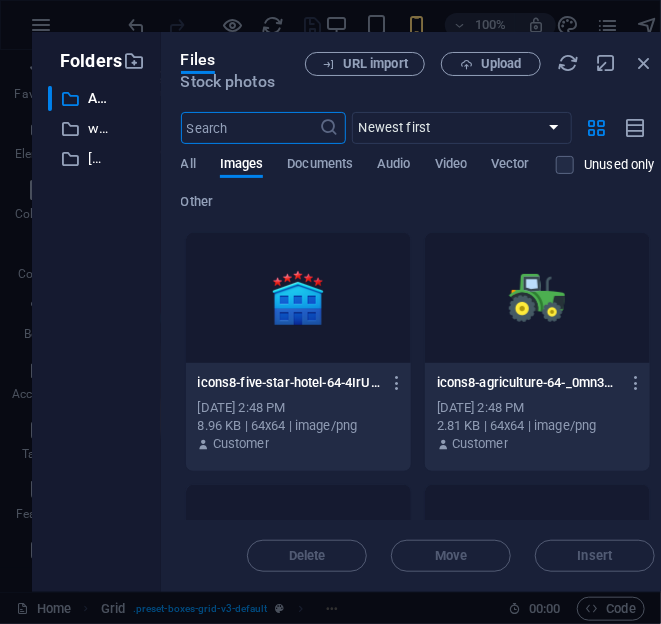 scroll, scrollTop: 5679, scrollLeft: 0, axis: vertical 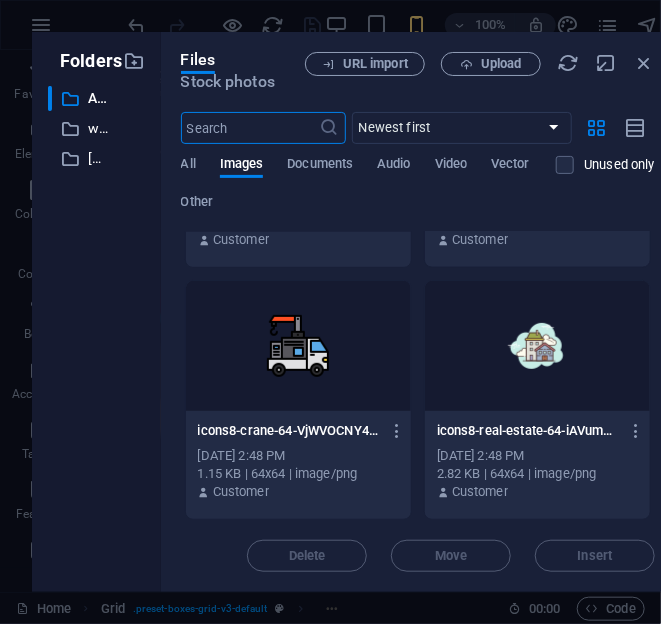 click at bounding box center (298, 346) 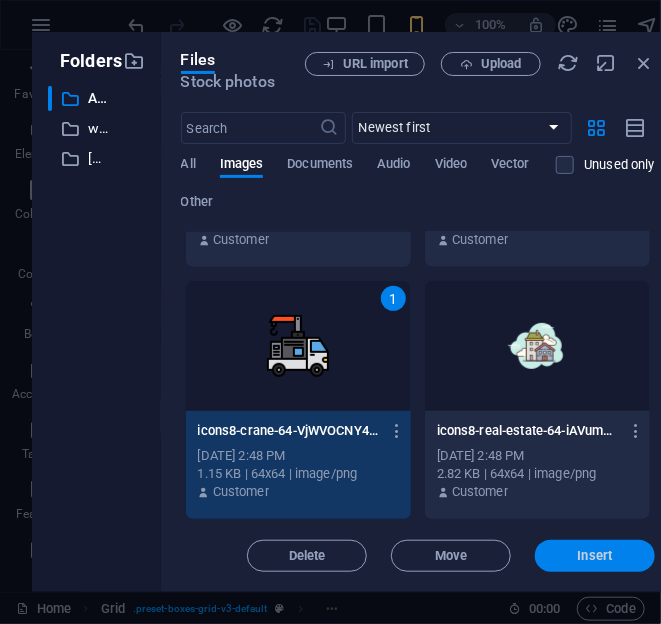 click on "Insert" at bounding box center (595, 556) 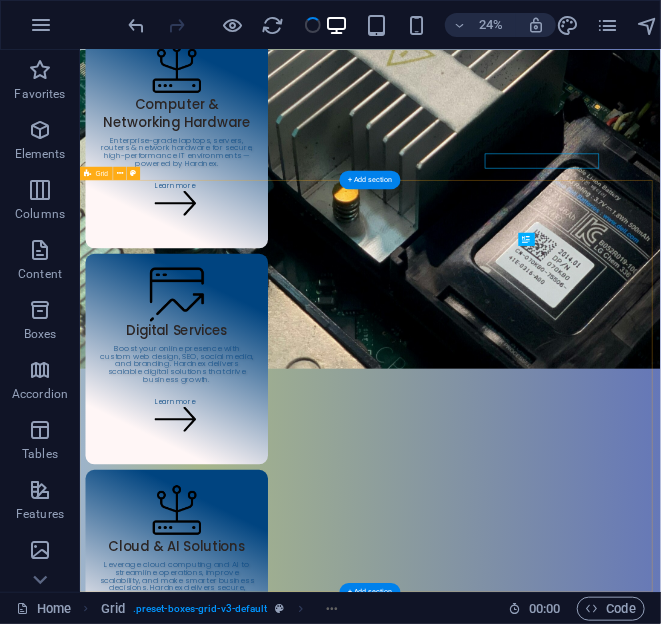 scroll, scrollTop: 1917, scrollLeft: 0, axis: vertical 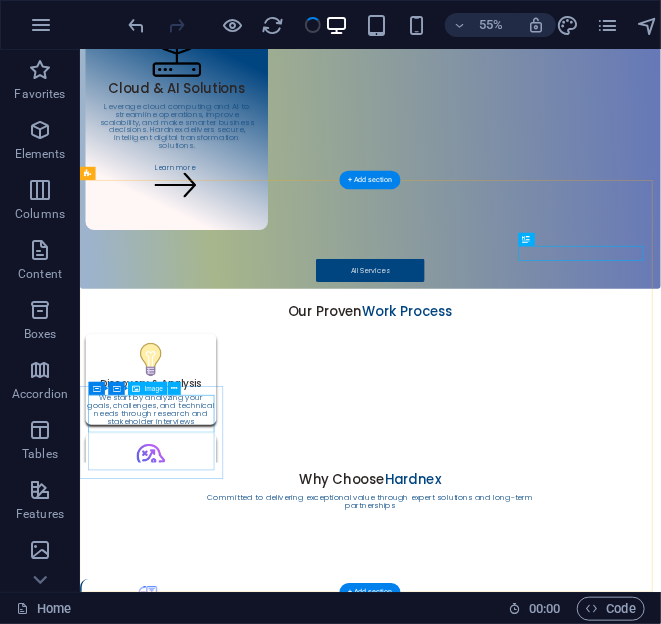 click at bounding box center [211, 2653] 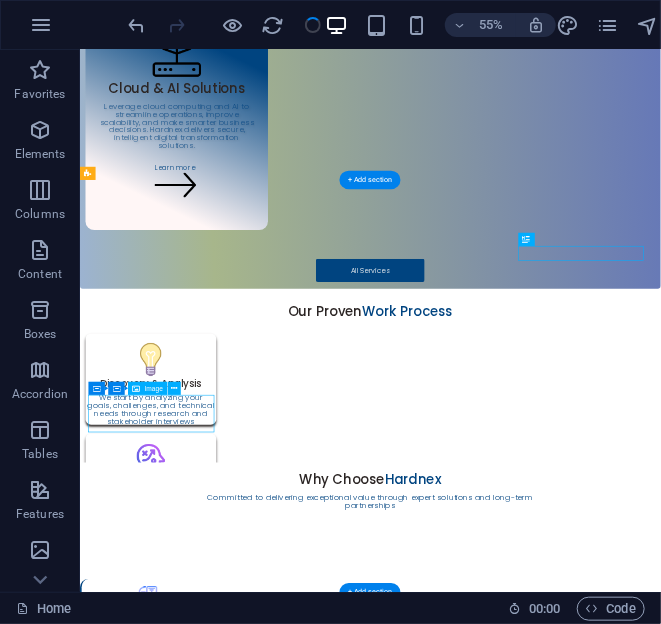 click at bounding box center (211, 2653) 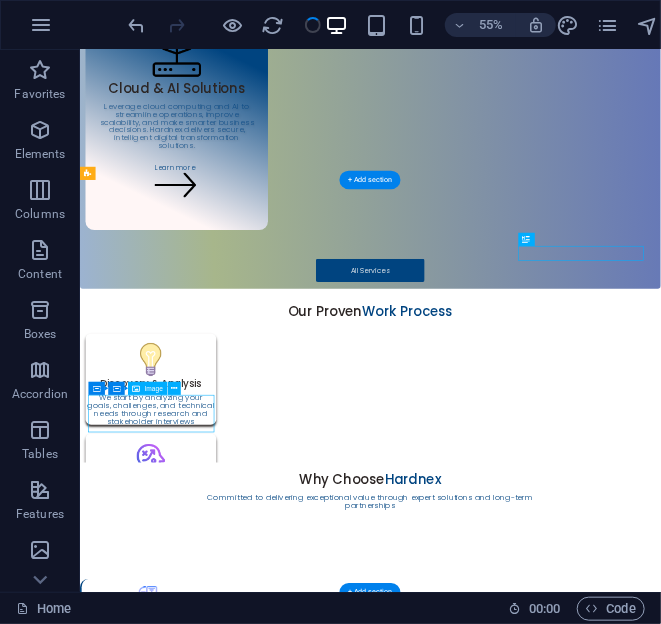 click on "H2   Container   Menu Bar Hamburger   Container   3 columns   Container   Container   Container   Button   Spacer   Cards   Image   Container   H4   Text   Cards   Text   Container   H3   Grid   Container   Container   Image   Container   Container   H5   Text   Container   Image   Container   Container   H5   Text   Text   Container   Container   Container   Container   Container   Image   Container   Container   Container   Image   Container   Container   Container   Container   Image   Container   Container   Container   Text   Container   Container   Container   Text   Container   Container   Container   Container   Container   Image   H5   Container   Container   Container   Image   Container   H5   Container   Container   Container   Image   Container   Container   Container   Text   Container   Container   Container   Image   Container   H5   Container   Container   Text   H5   Image   Container   Container   Container   Container   Image   Container   Container   Image   Container" at bounding box center (370, 321) 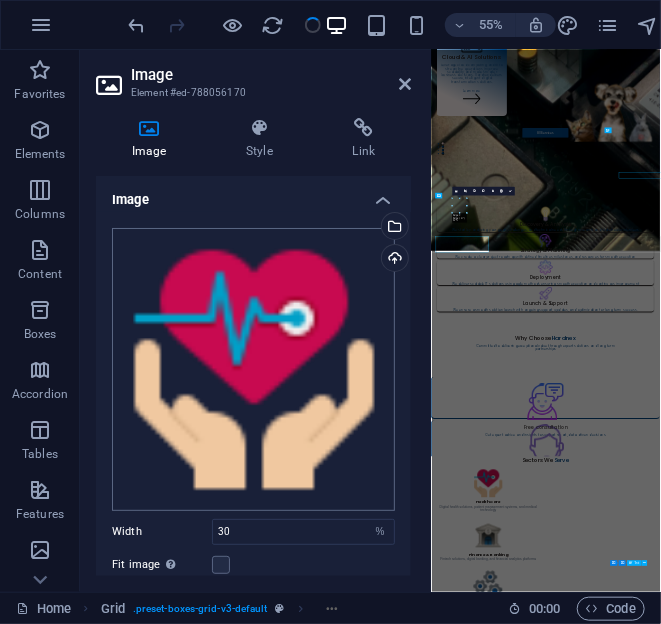 scroll, scrollTop: 1752, scrollLeft: 0, axis: vertical 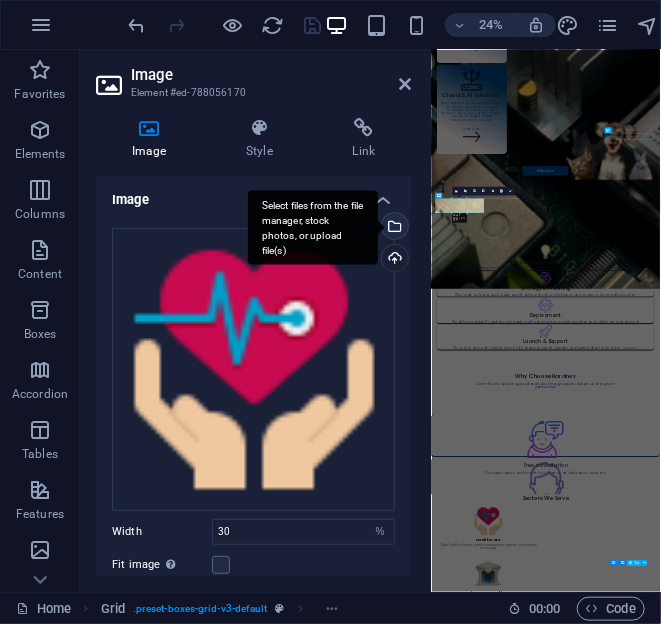 click on "Select files from the file manager, stock photos, or upload file(s)" at bounding box center (313, 227) 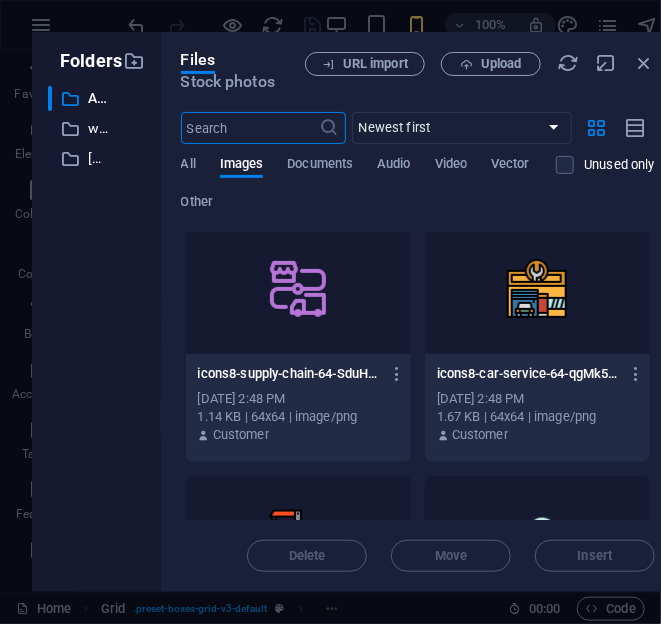 scroll, scrollTop: 510, scrollLeft: 0, axis: vertical 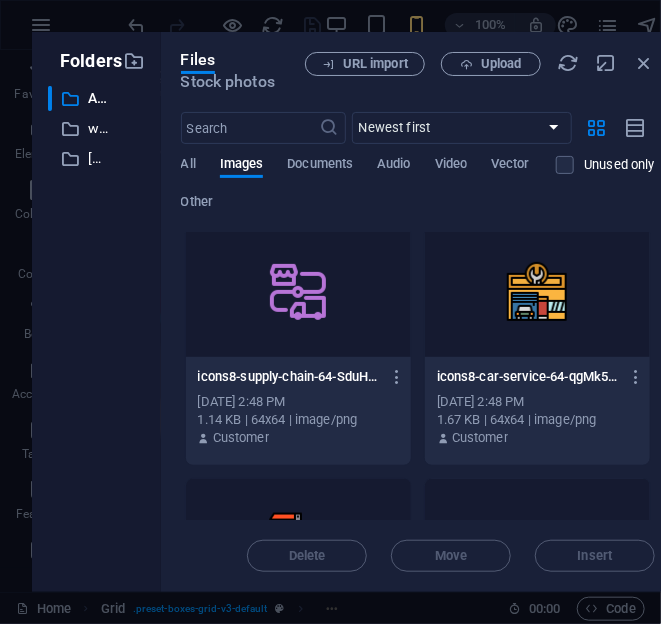 click at bounding box center [537, 292] 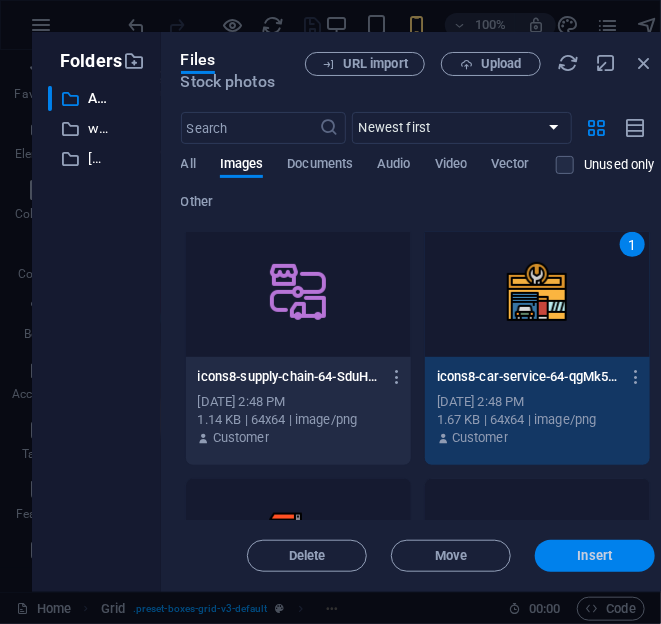 click on "Insert" at bounding box center (595, 556) 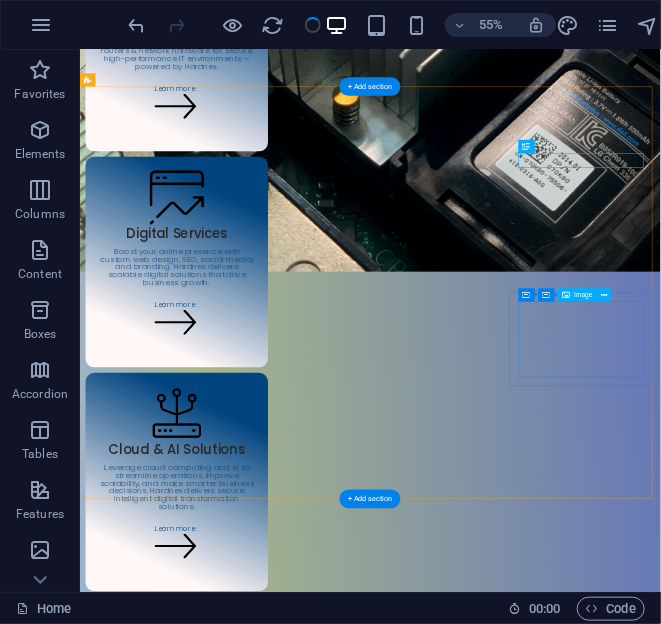 scroll, scrollTop: 2086, scrollLeft: 0, axis: vertical 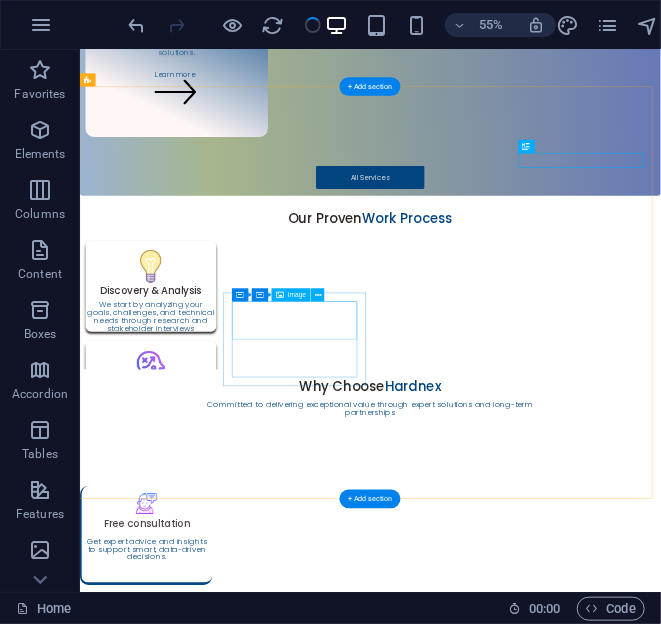 click at bounding box center (211, 2655) 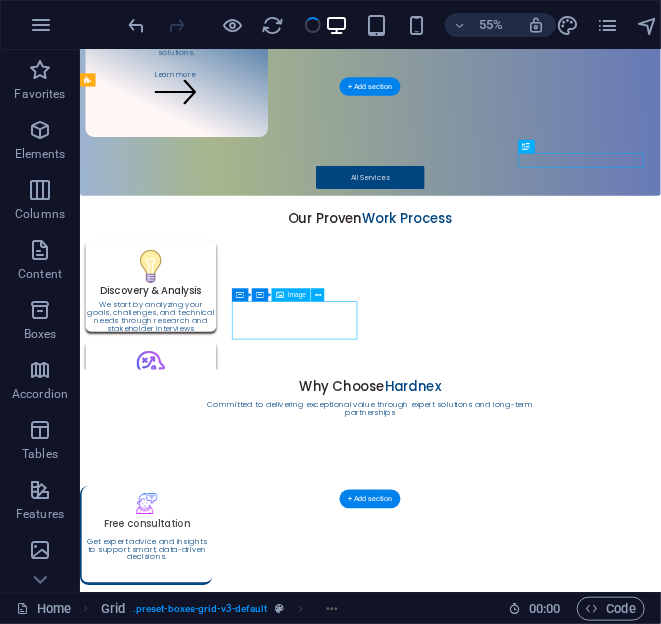 click at bounding box center (211, 2655) 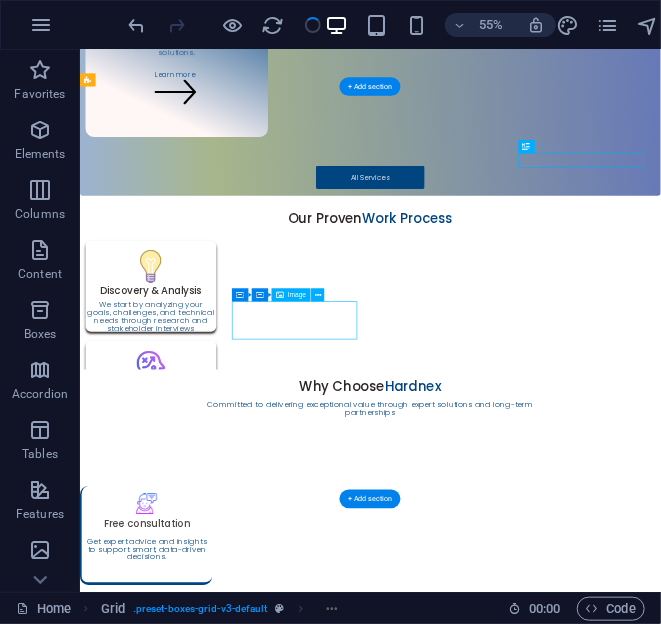 click on "H2   Container   Menu Bar Hamburger   Container   3 columns   Container   Container   Container   Button   Spacer   Cards   Image   Container   H4   Text   Cards   Text   Container   H3   Grid   Container   Container   Image   Container   Container   H5   Text   Container   Image   Container   Container   H5   Text   Text   Container   Container   Container   Container   Image   Container   Container   Container   Image   Container   Container   Container   Container   Image   Container   Container   Text   Container   Container   Container   Text   Container   Container   Container   Container   Container   Image   H5   Container   Image   Container   Container   H5   Container   Container   Container   Image   Container   Container   Container   Text   Container   Container   Container   Image   Container   H5   Container   Container   Text   H5   Image   Container   Container   Container   Container   Image   Container   Container   Image   Container   Container   Container   Text" at bounding box center [370, 321] 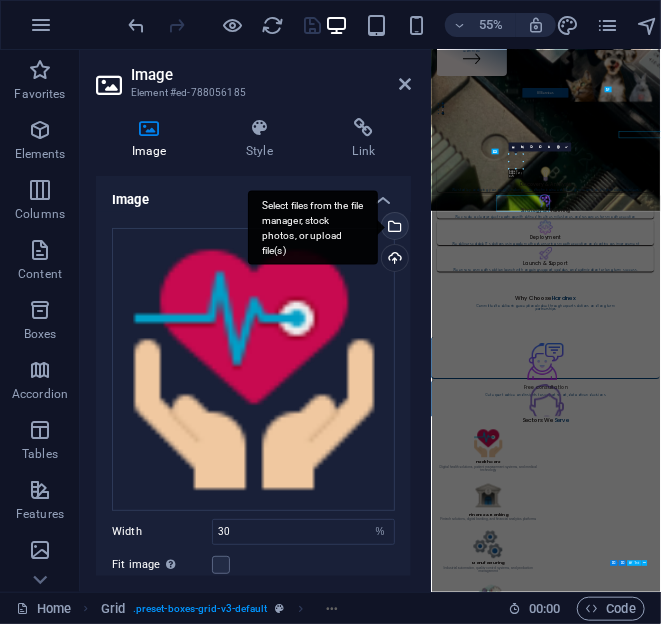 scroll, scrollTop: 1926, scrollLeft: 0, axis: vertical 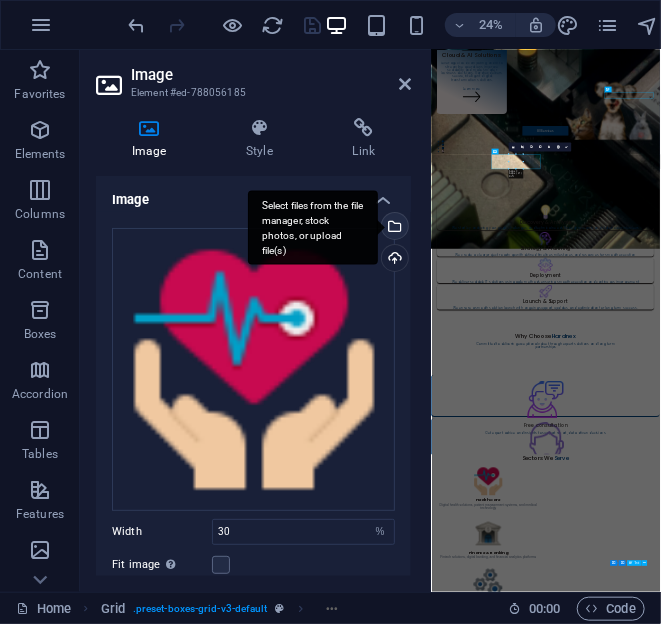 click on "Select files from the file manager, stock photos, or upload file(s)" at bounding box center [393, 228] 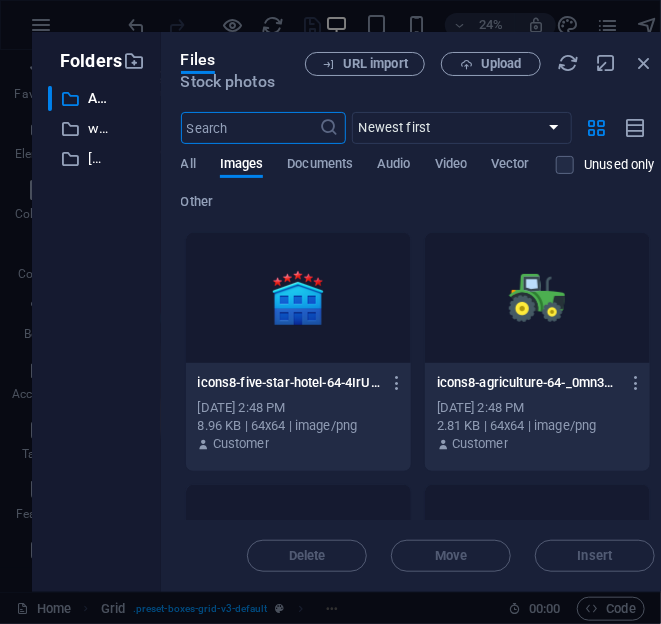 scroll, scrollTop: 5648, scrollLeft: 0, axis: vertical 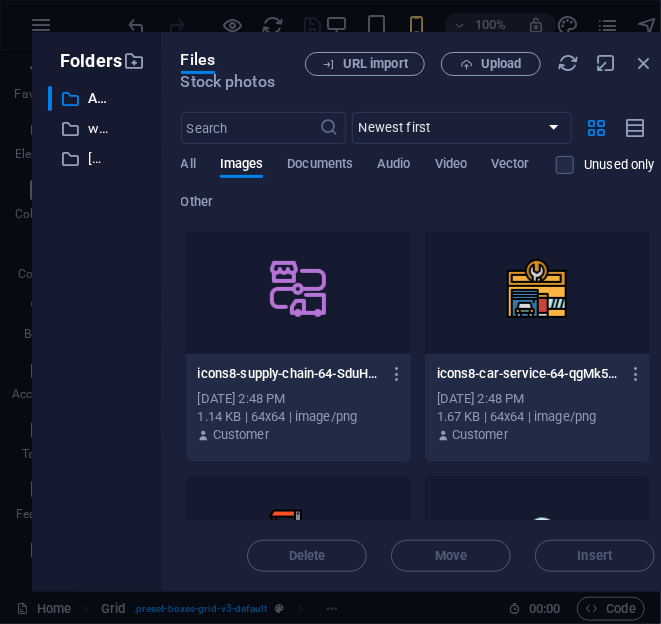 click at bounding box center [298, 289] 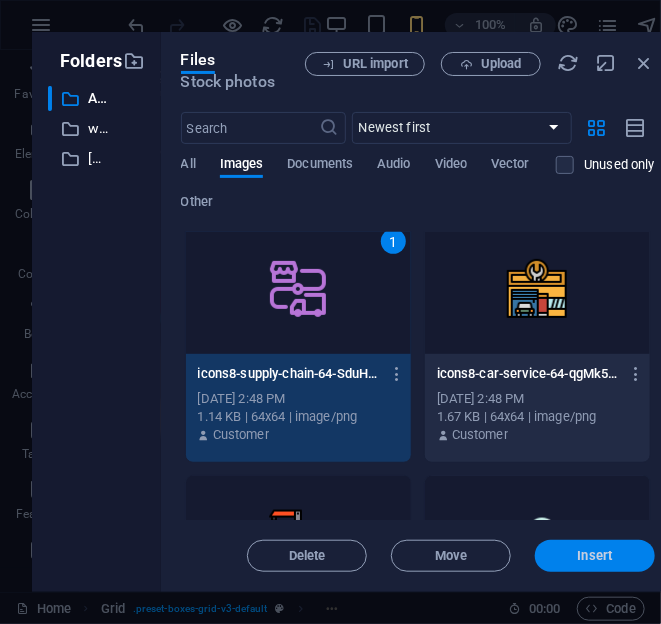click on "Insert" at bounding box center (595, 556) 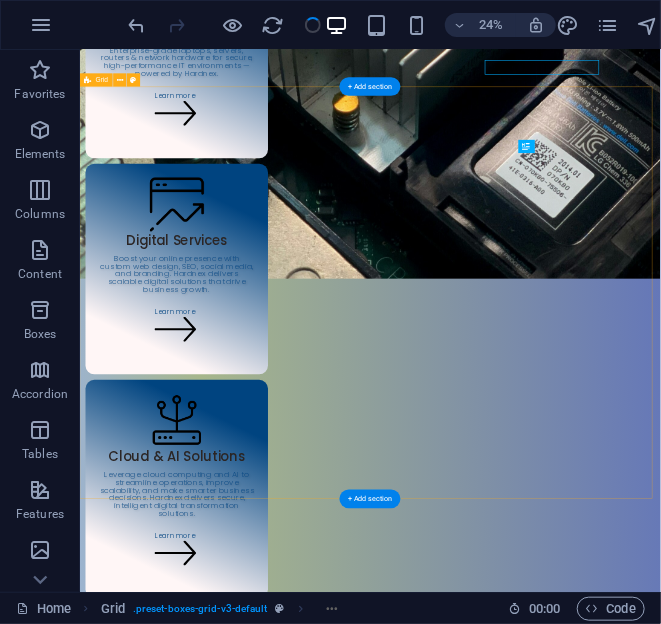 scroll, scrollTop: 2086, scrollLeft: 0, axis: vertical 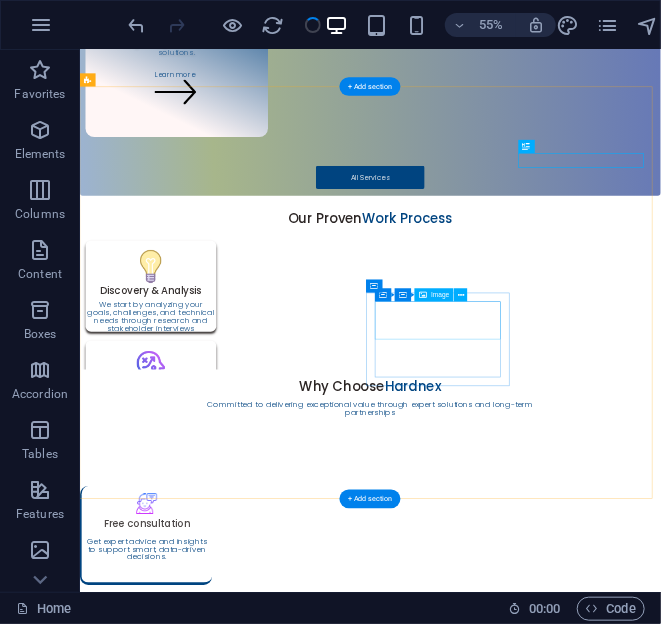 click at bounding box center [211, 2825] 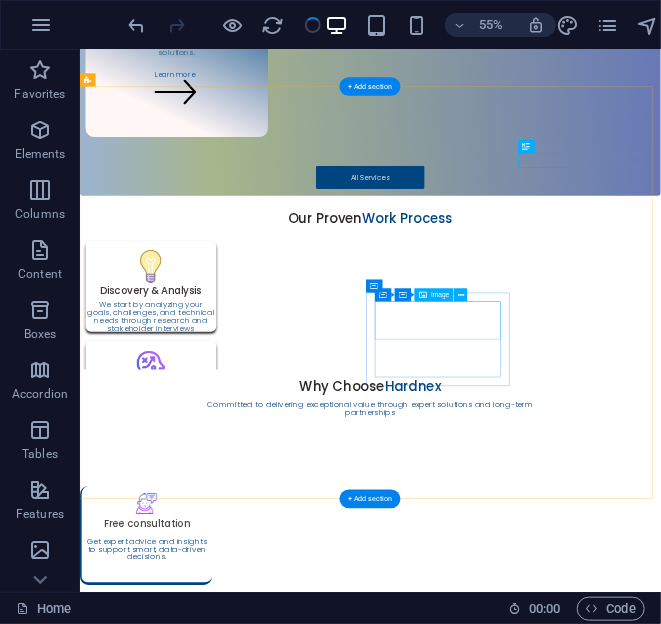 click at bounding box center [211, 2825] 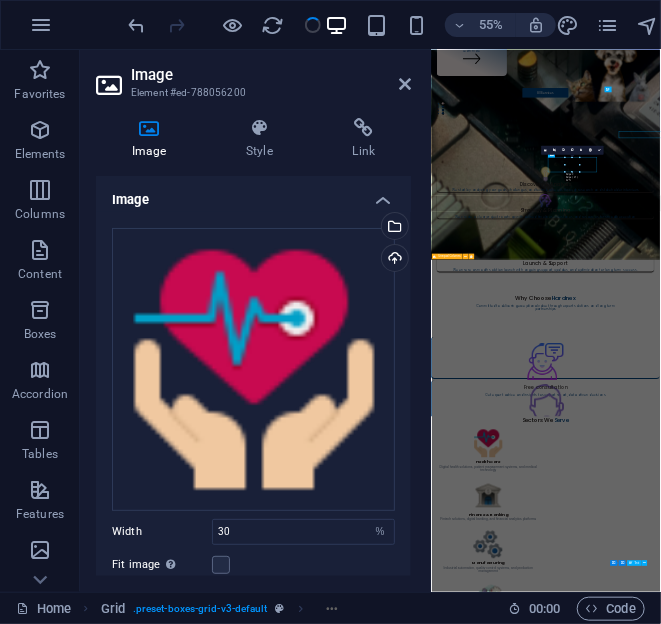 scroll, scrollTop: 1926, scrollLeft: 0, axis: vertical 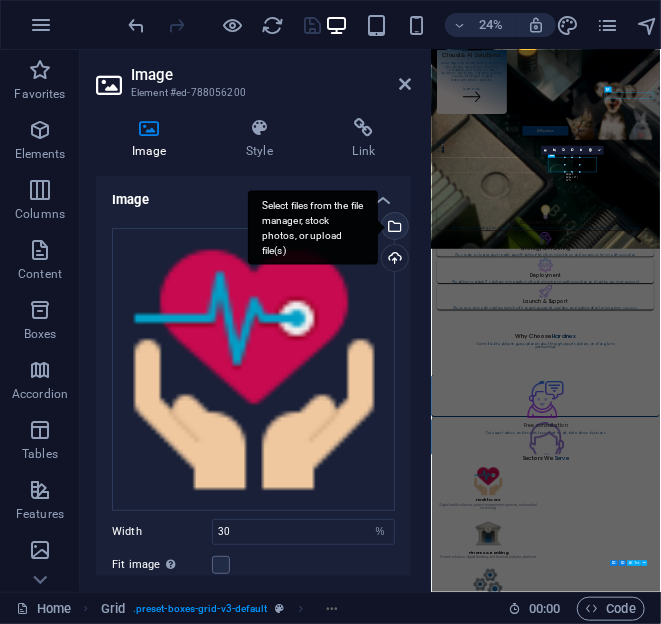 click on "Select files from the file manager, stock photos, or upload file(s)" at bounding box center (393, 228) 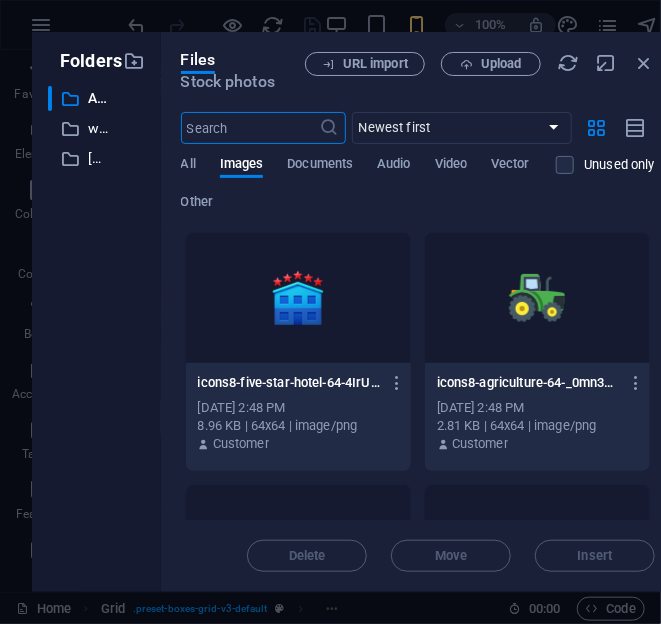scroll, scrollTop: 5651, scrollLeft: 0, axis: vertical 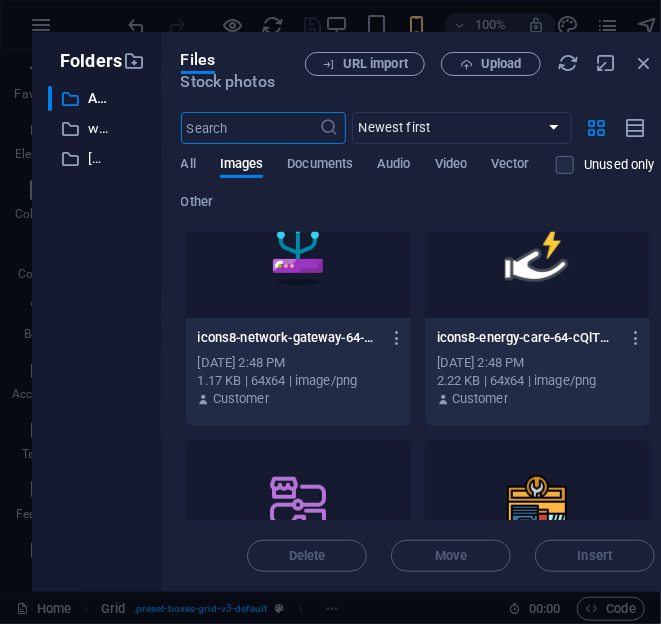 click at bounding box center (537, 253) 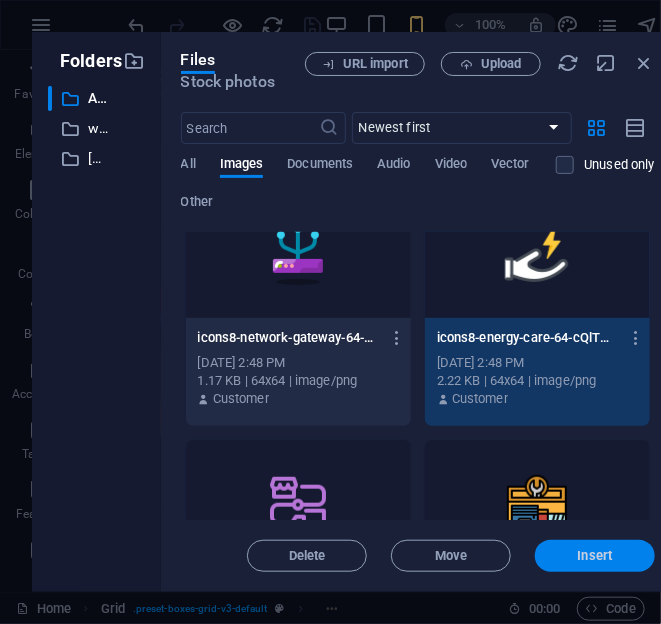 click on "Insert" at bounding box center [595, 556] 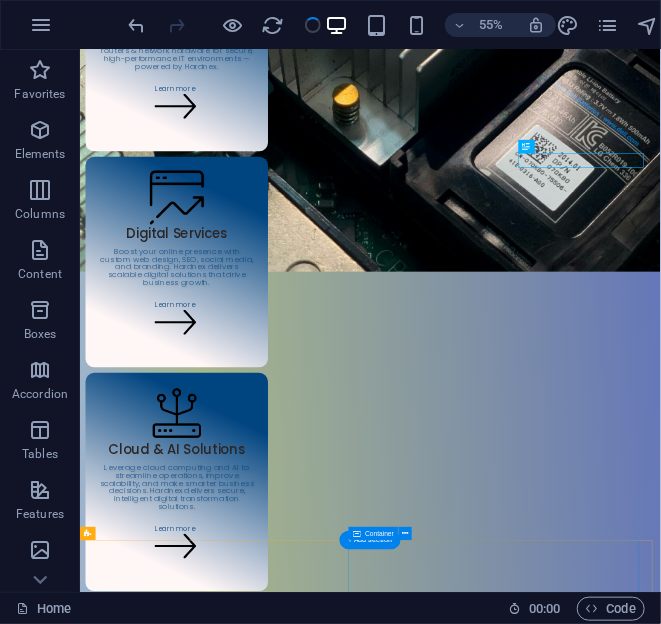scroll, scrollTop: 2086, scrollLeft: 0, axis: vertical 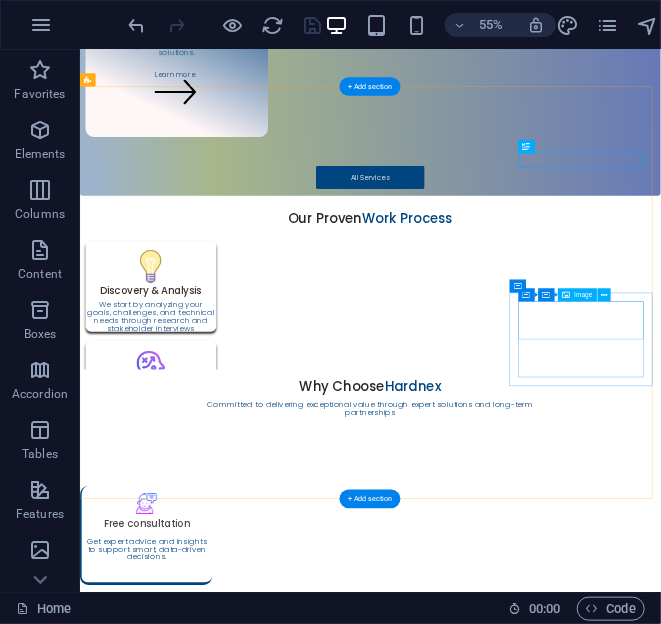 click at bounding box center [211, 2996] 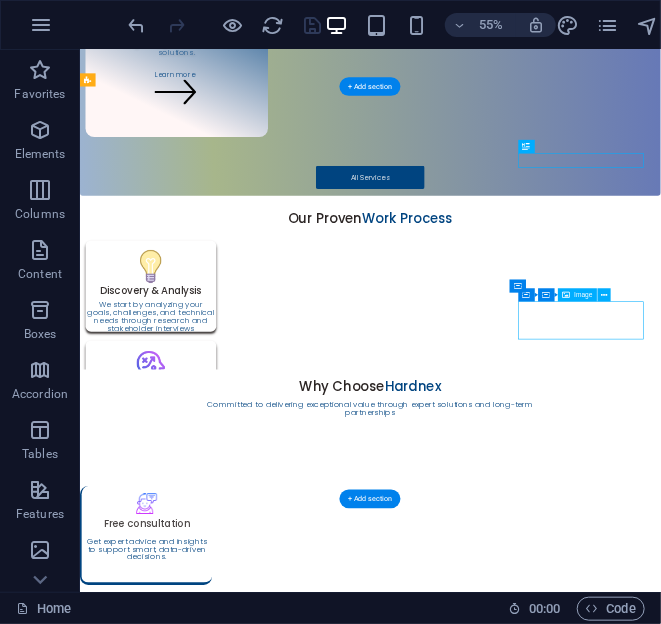 click at bounding box center (211, 2996) 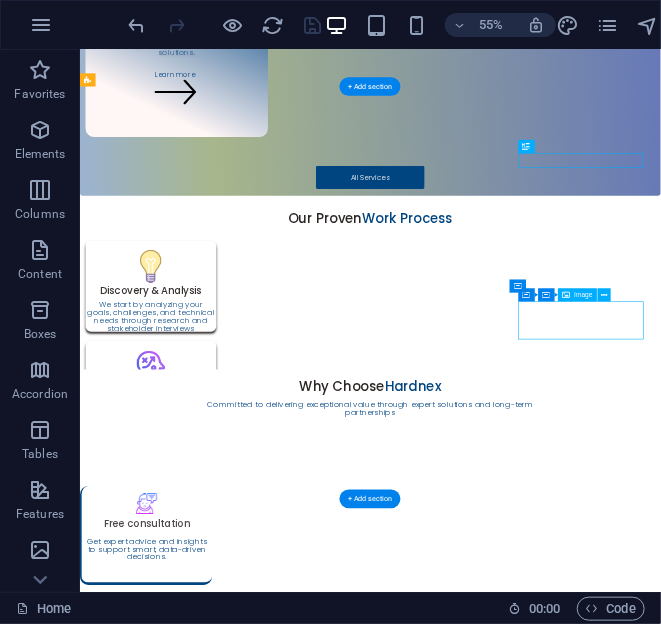 click on "We believe that every pet deserves to be treated like the best friend they are. We provide pet care and veterinary services for dogs, cats, and other pets in need of some TLC. If you've ever had a pet who was sick or injured (or even if you just want to make sure your furry friend is as healthy as possible), we're here for you!" at bounding box center (607, 3053) 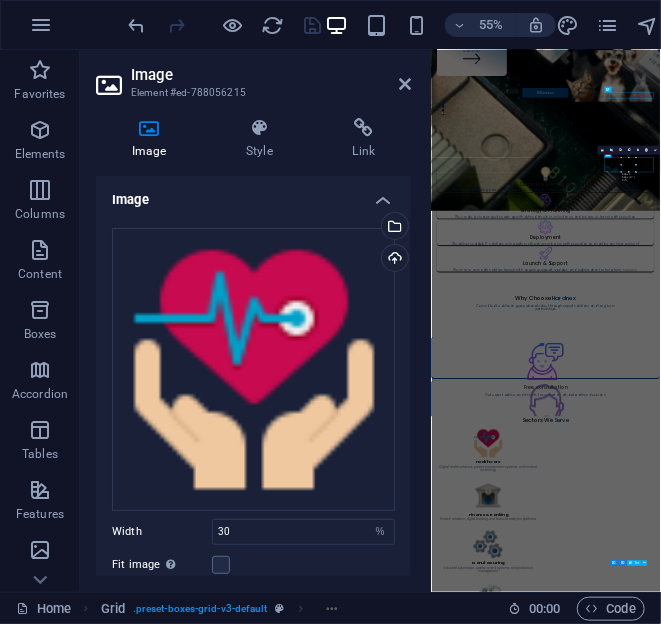 scroll, scrollTop: 1926, scrollLeft: 0, axis: vertical 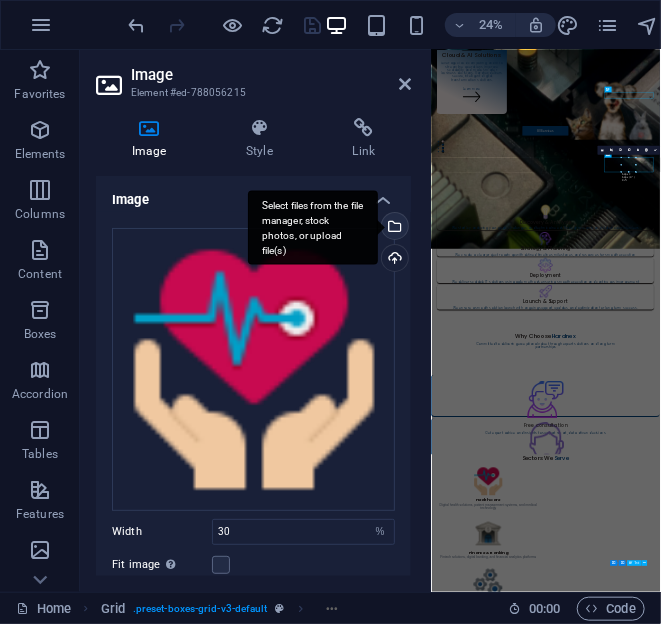 click on "Select files from the file manager, stock photos, or upload file(s)" at bounding box center [393, 228] 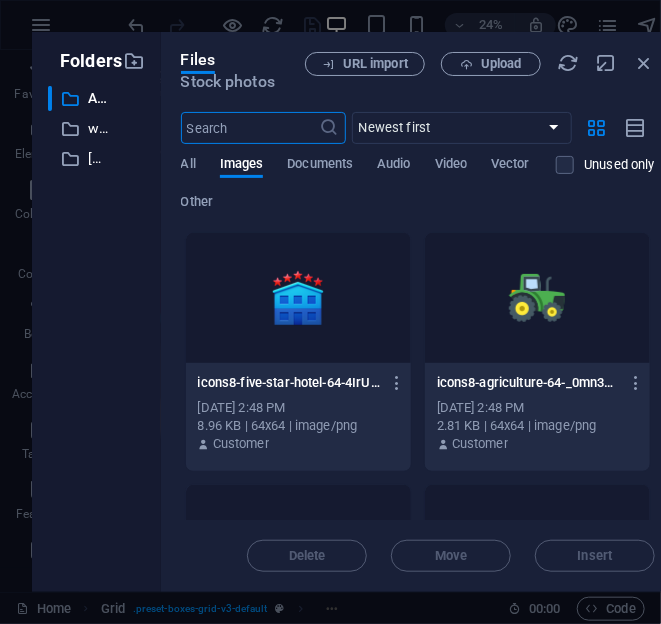 scroll, scrollTop: 5686, scrollLeft: 0, axis: vertical 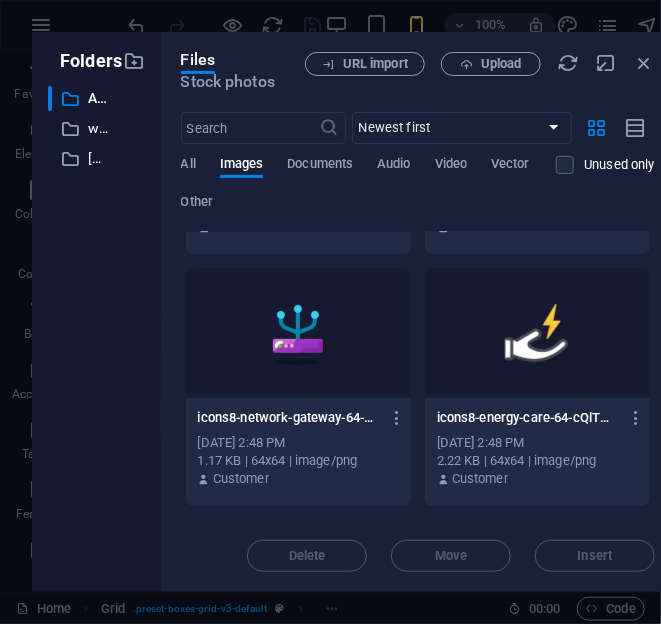 click at bounding box center [298, 333] 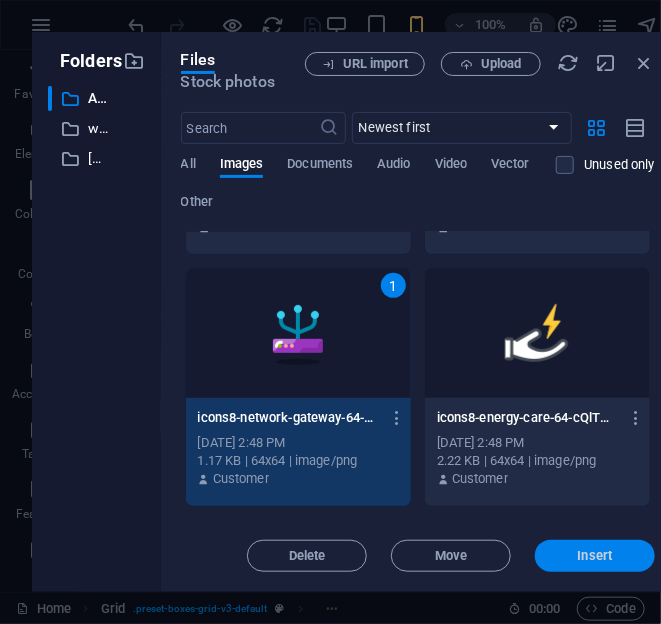click on "Insert" at bounding box center (595, 556) 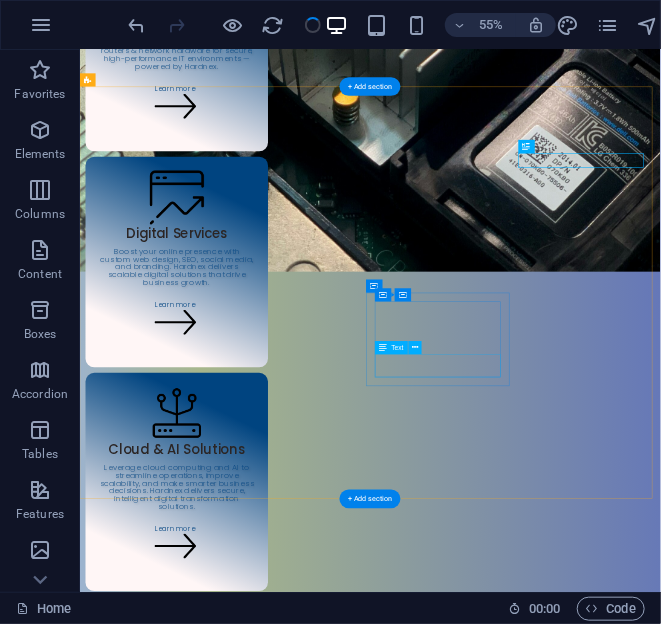 scroll, scrollTop: 2086, scrollLeft: 0, axis: vertical 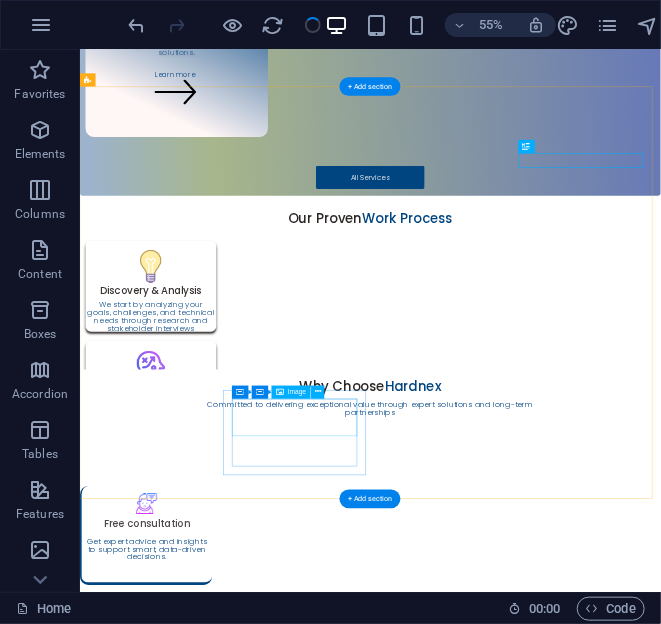 click at bounding box center [211, 3166] 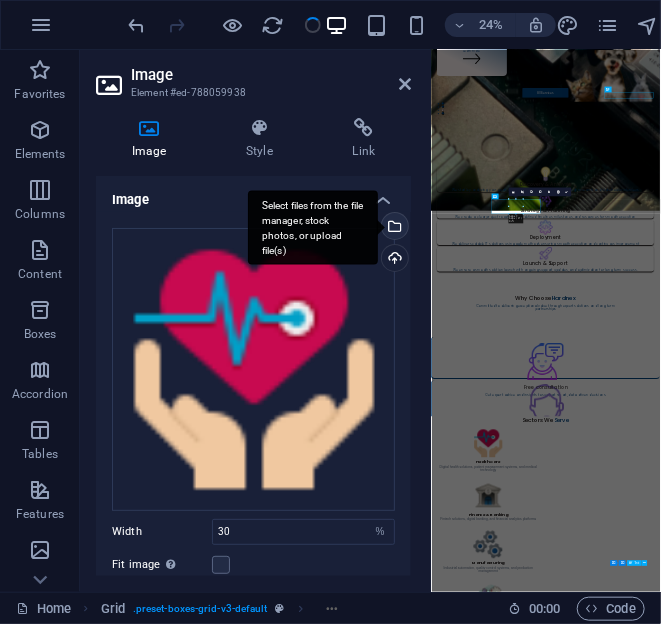 scroll, scrollTop: 1926, scrollLeft: 0, axis: vertical 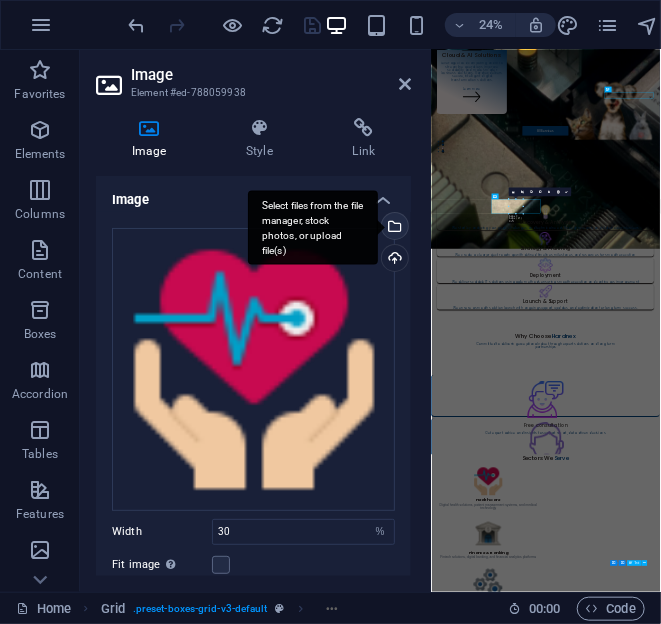 click on "Select files from the file manager, stock photos, or upload file(s)" at bounding box center (313, 227) 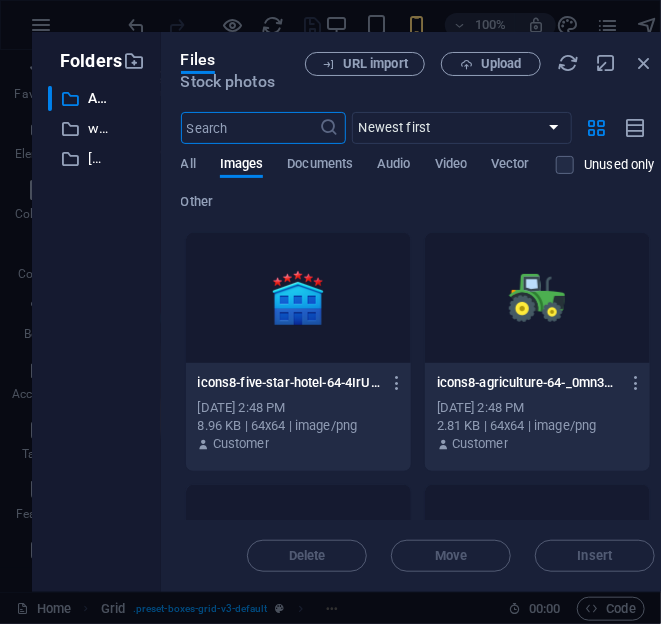 scroll, scrollTop: 5679, scrollLeft: 0, axis: vertical 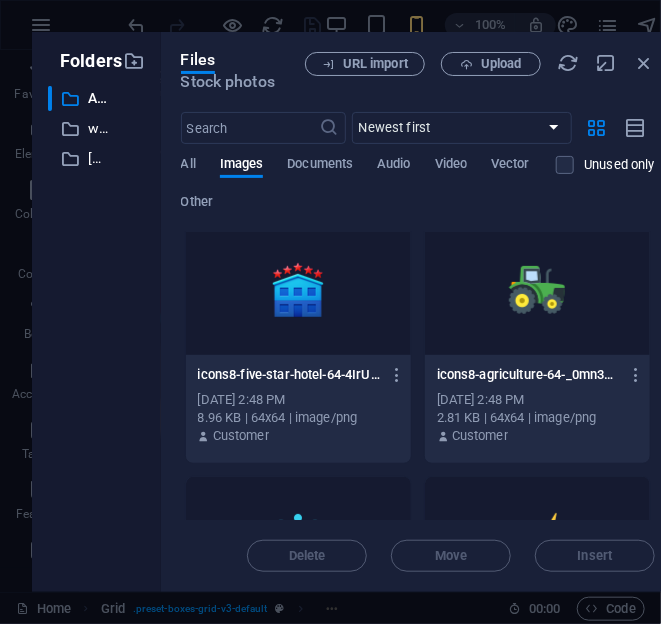click at bounding box center [537, 290] 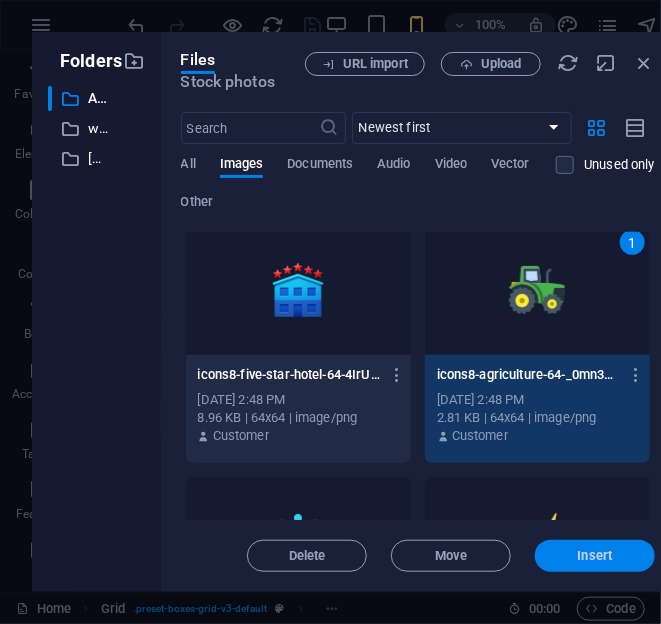 click on "Insert" at bounding box center (595, 556) 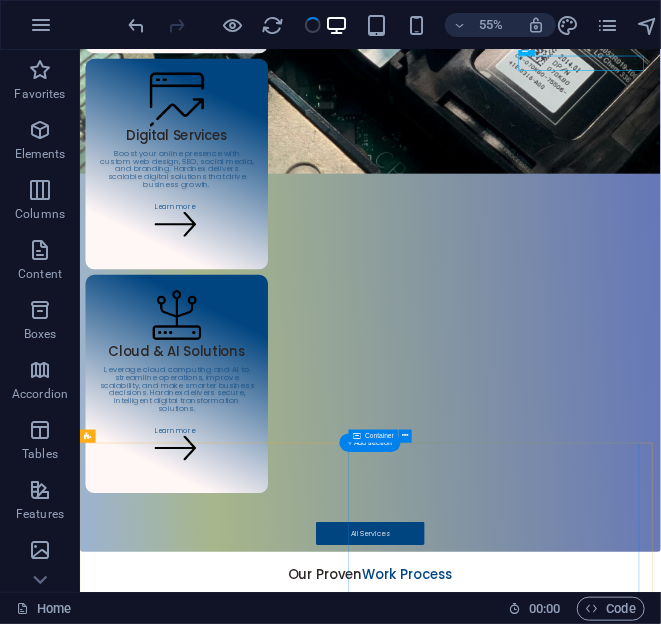 scroll, scrollTop: 2263, scrollLeft: 0, axis: vertical 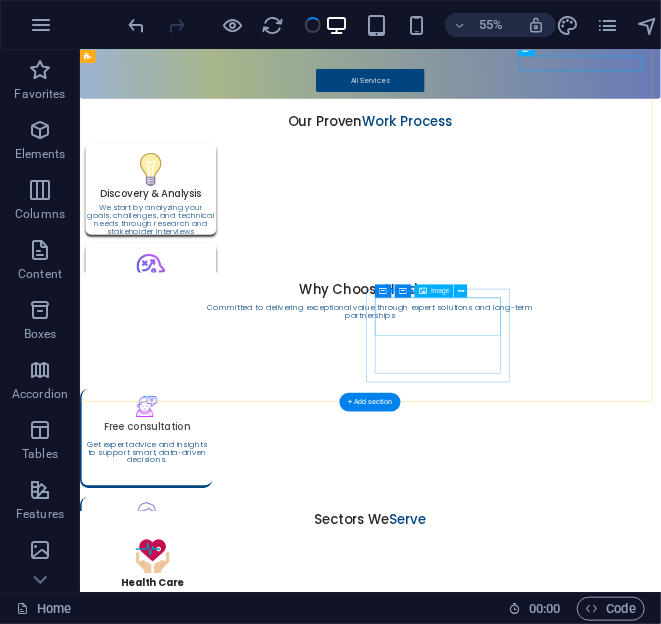 click at bounding box center (211, 3146) 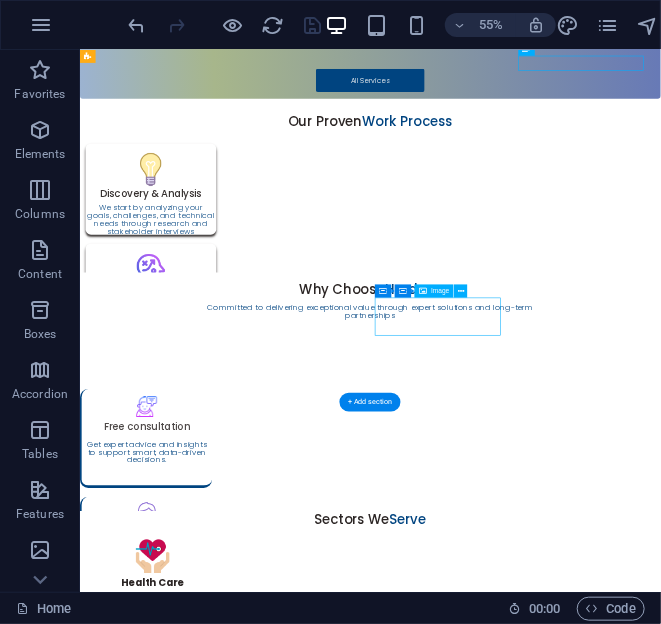 click at bounding box center (211, 3146) 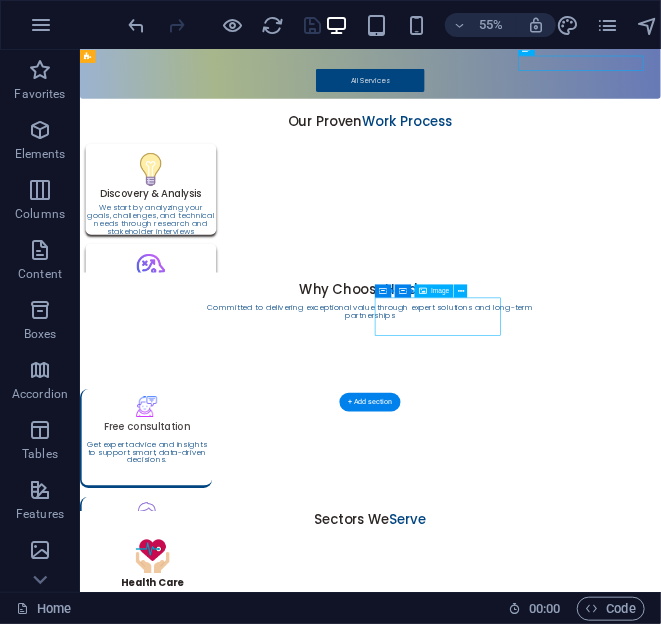 click on "Your furry friends are our top priority We believe that every pet deserves to be treated like the best friend they are. We provide pet care and veterinary services for dogs, cats, and other pets in need of some TLC. If you've ever had a pet who was sick or injured (or even if you just want to make sure your furry friend is as healthy as possible), we're here for you!" at bounding box center [607, 2428] 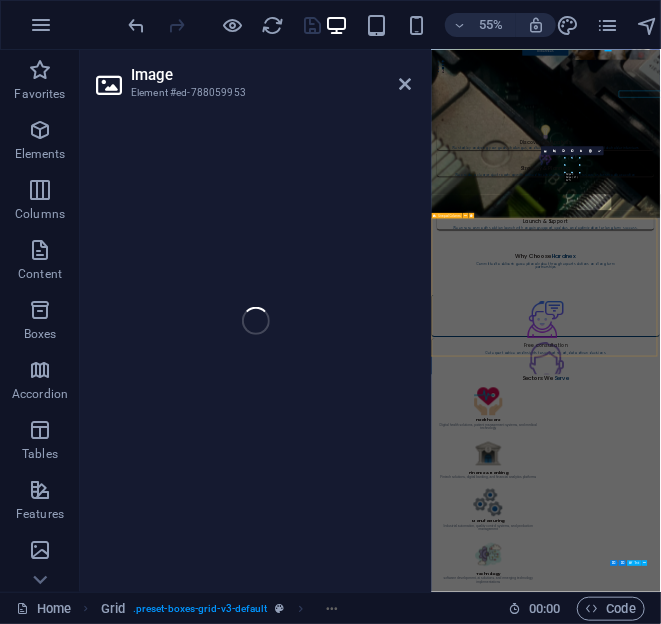 scroll, scrollTop: 2100, scrollLeft: 0, axis: vertical 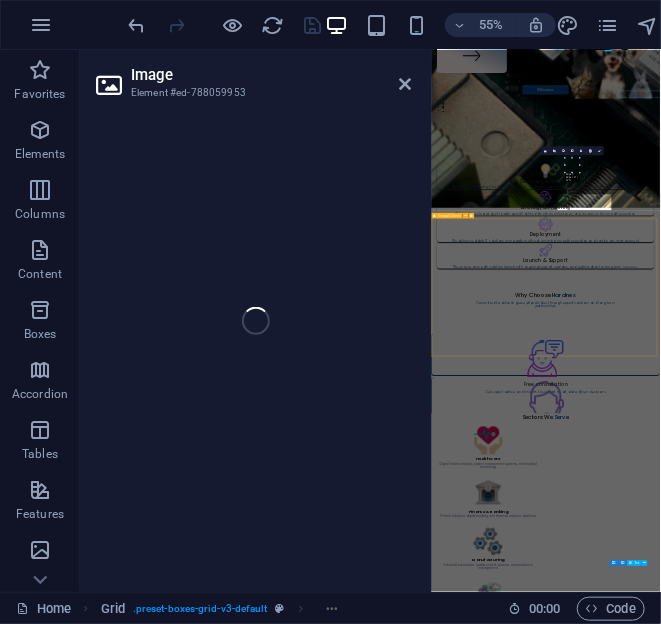 select on "%" 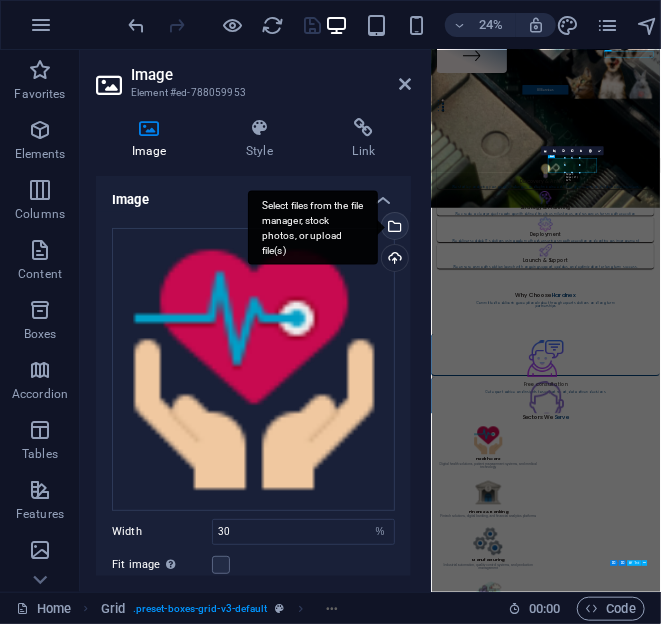 click on "Select files from the file manager, stock photos, or upload file(s)" at bounding box center [393, 228] 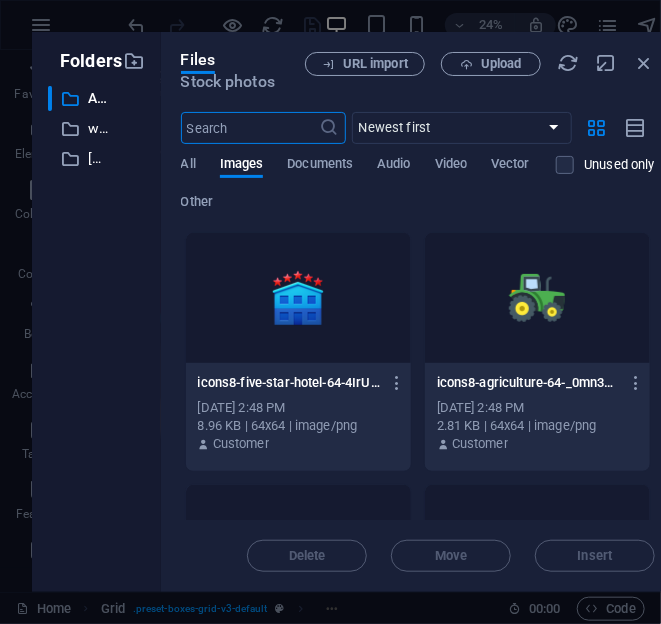 scroll, scrollTop: 5668, scrollLeft: 0, axis: vertical 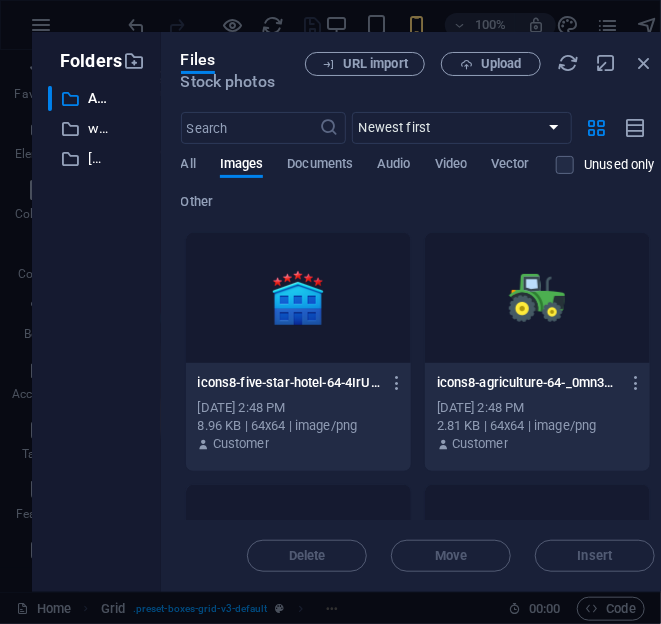 click at bounding box center [298, 298] 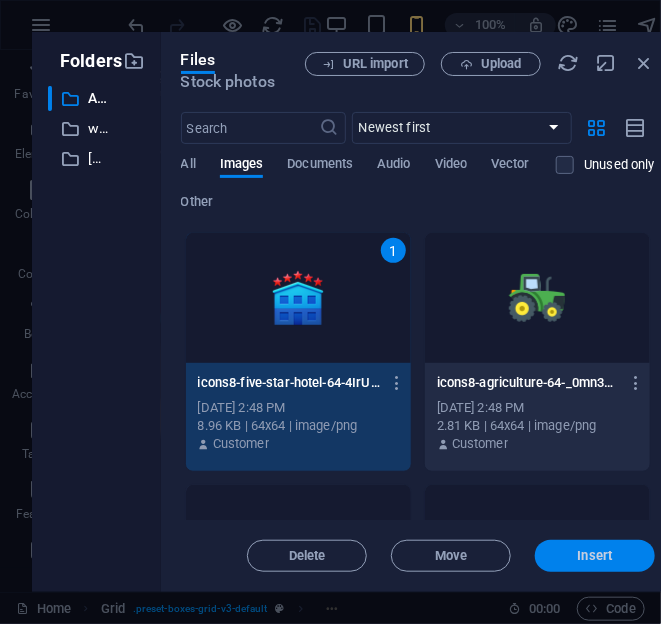 click on "Insert" at bounding box center (595, 556) 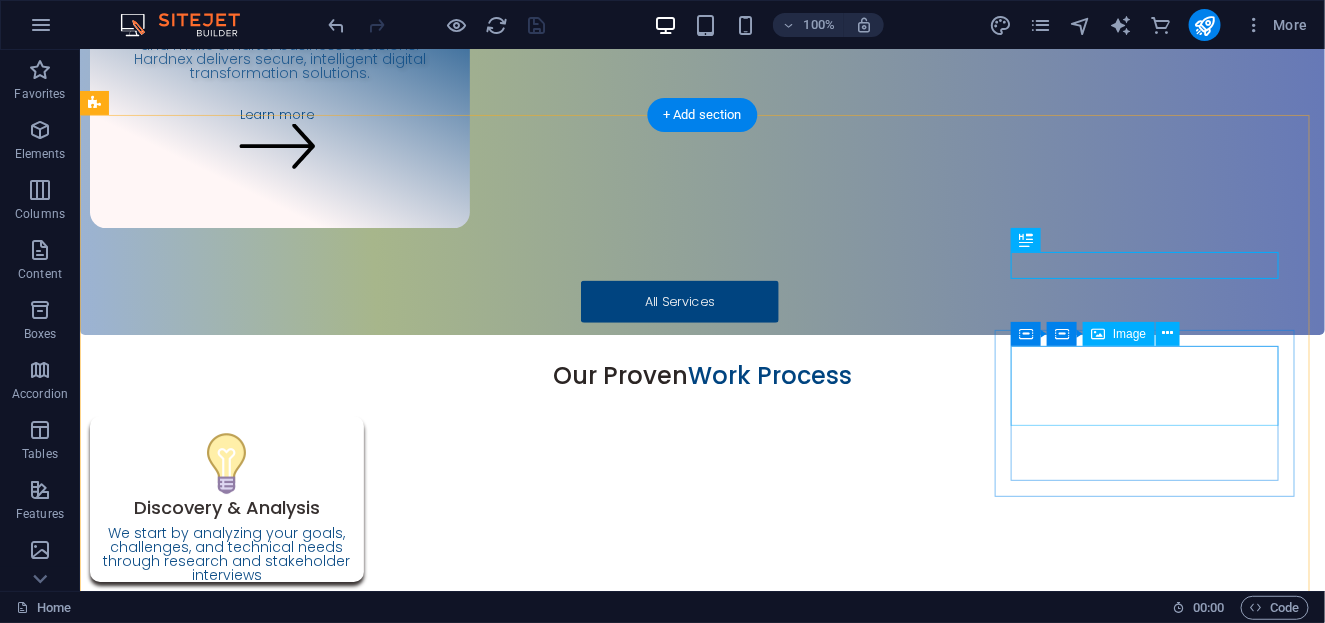 scroll, scrollTop: 2072, scrollLeft: 0, axis: vertical 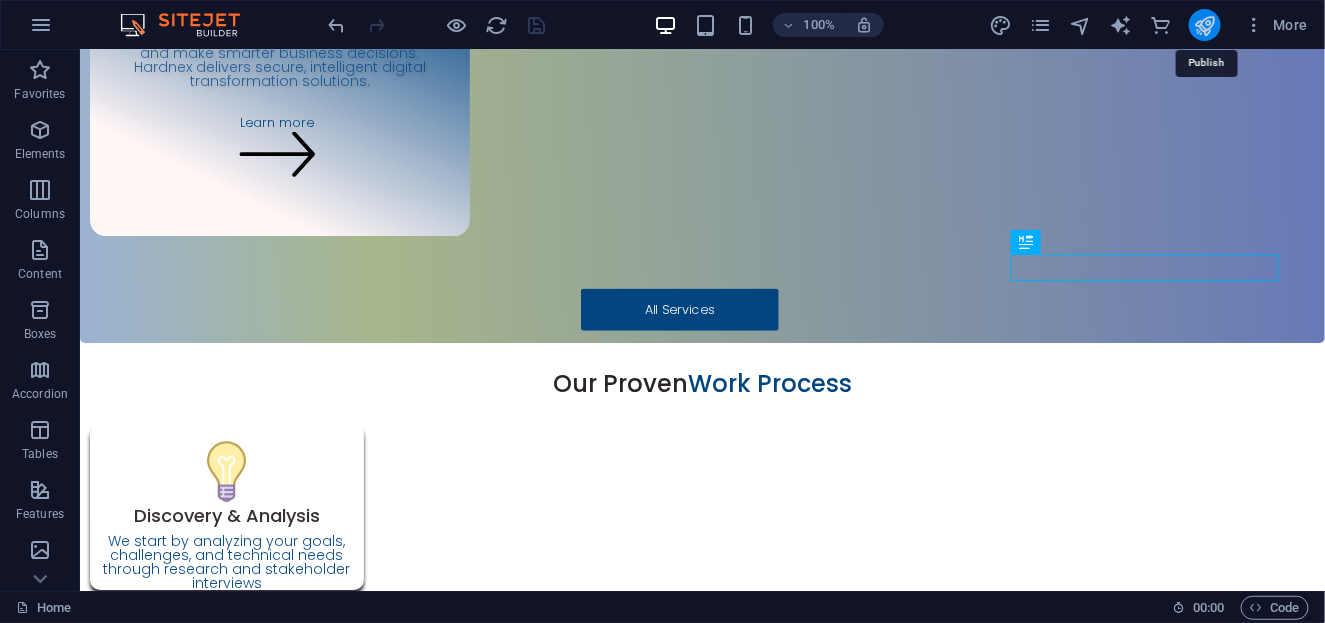 click at bounding box center [1204, 25] 